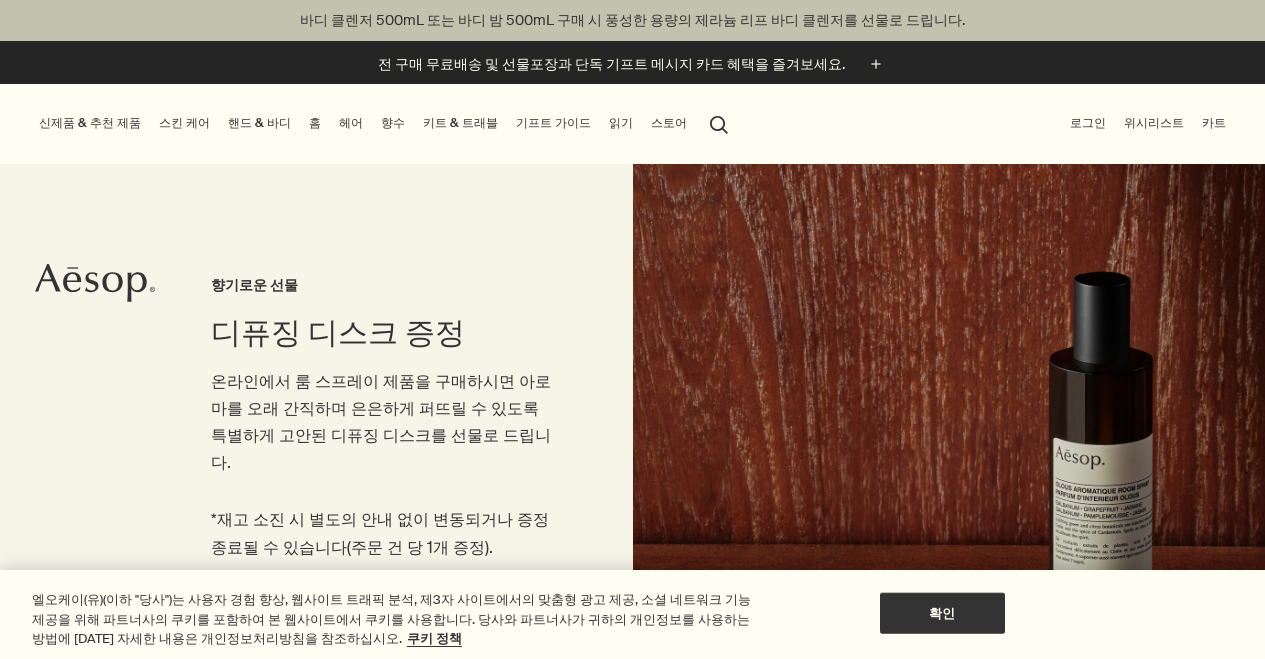 scroll, scrollTop: 0, scrollLeft: 0, axis: both 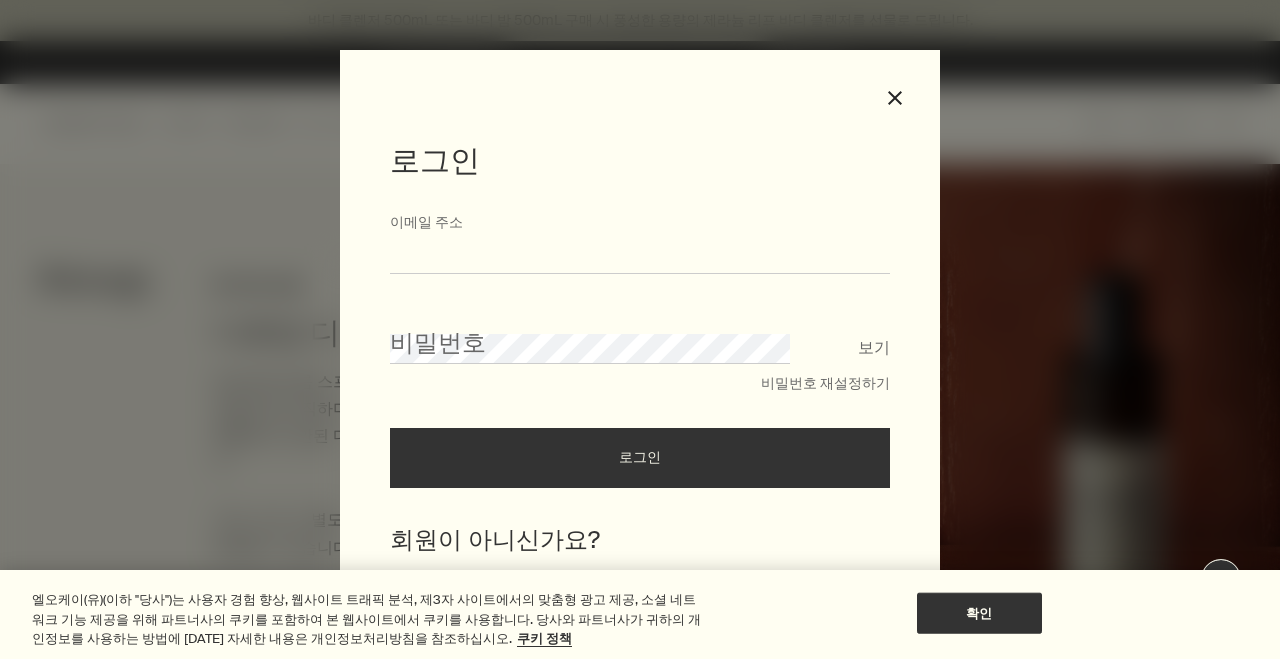 click on "이메일 주소" at bounding box center [640, 255] 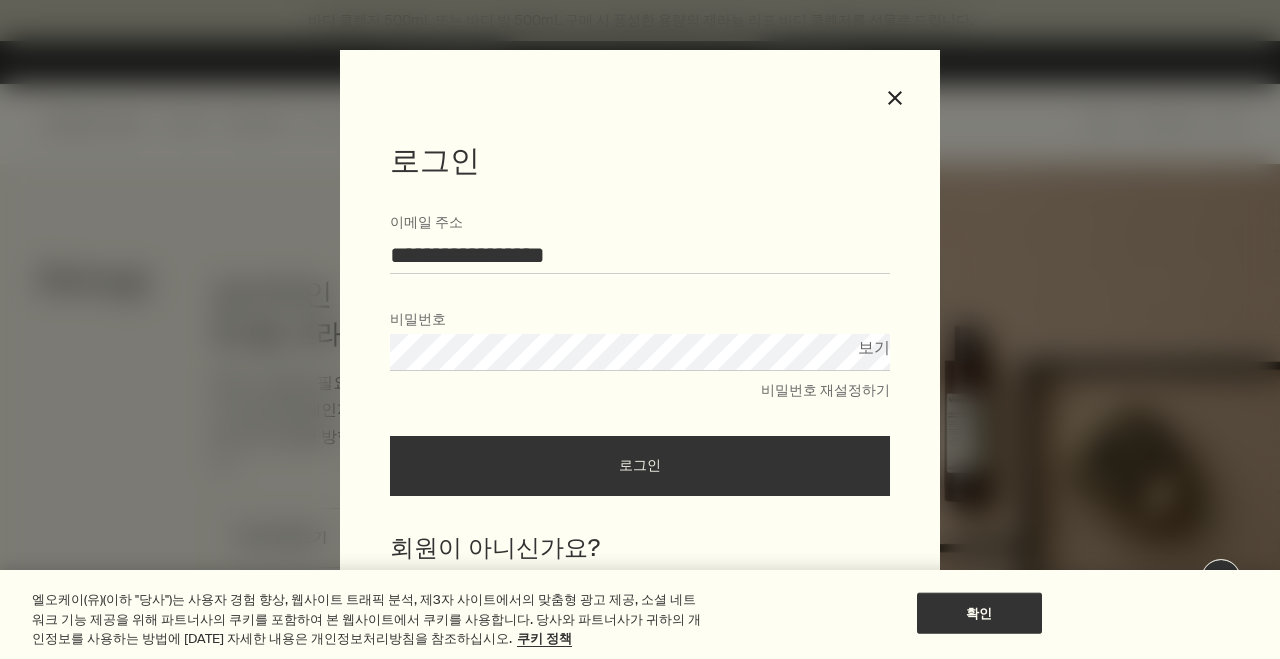 click on "로그인" at bounding box center (640, 466) 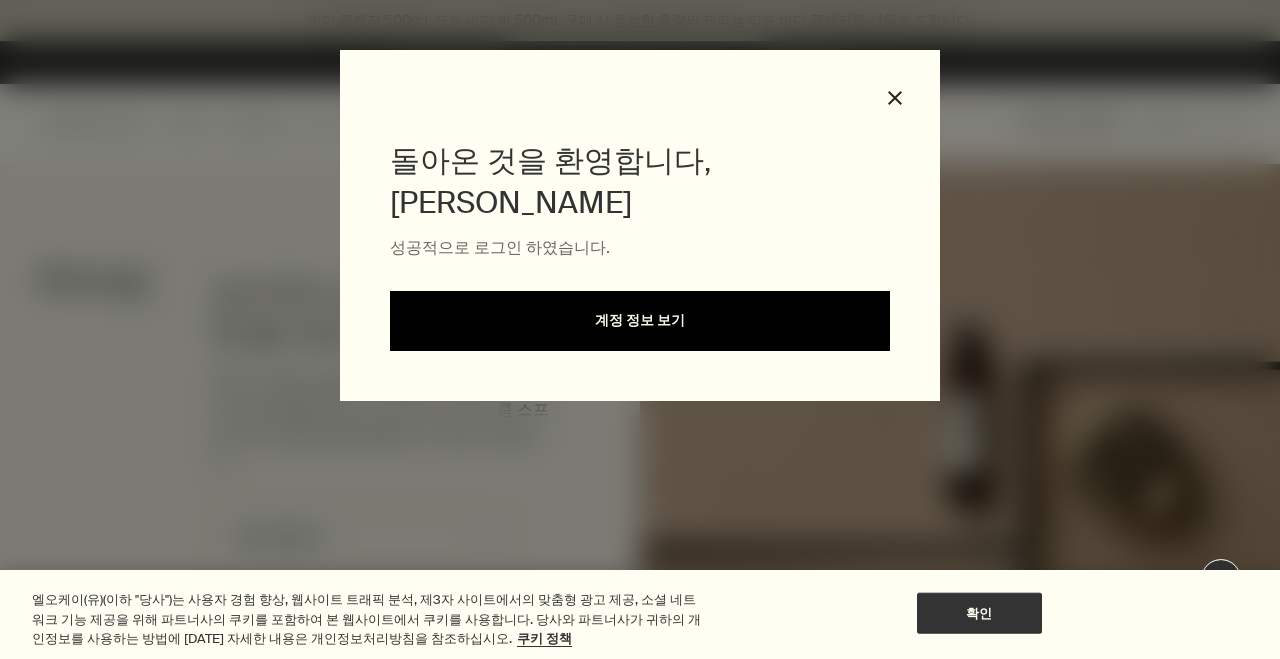 click on "계정 정보 보기" at bounding box center [640, 321] 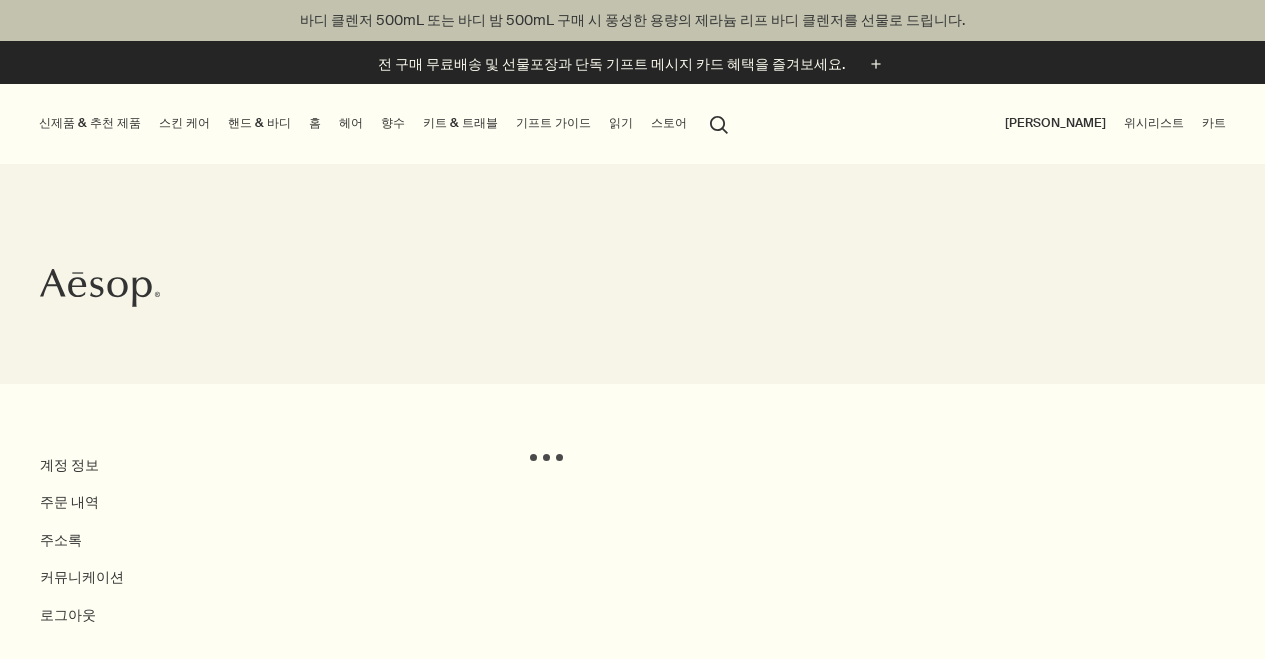 scroll, scrollTop: 0, scrollLeft: 0, axis: both 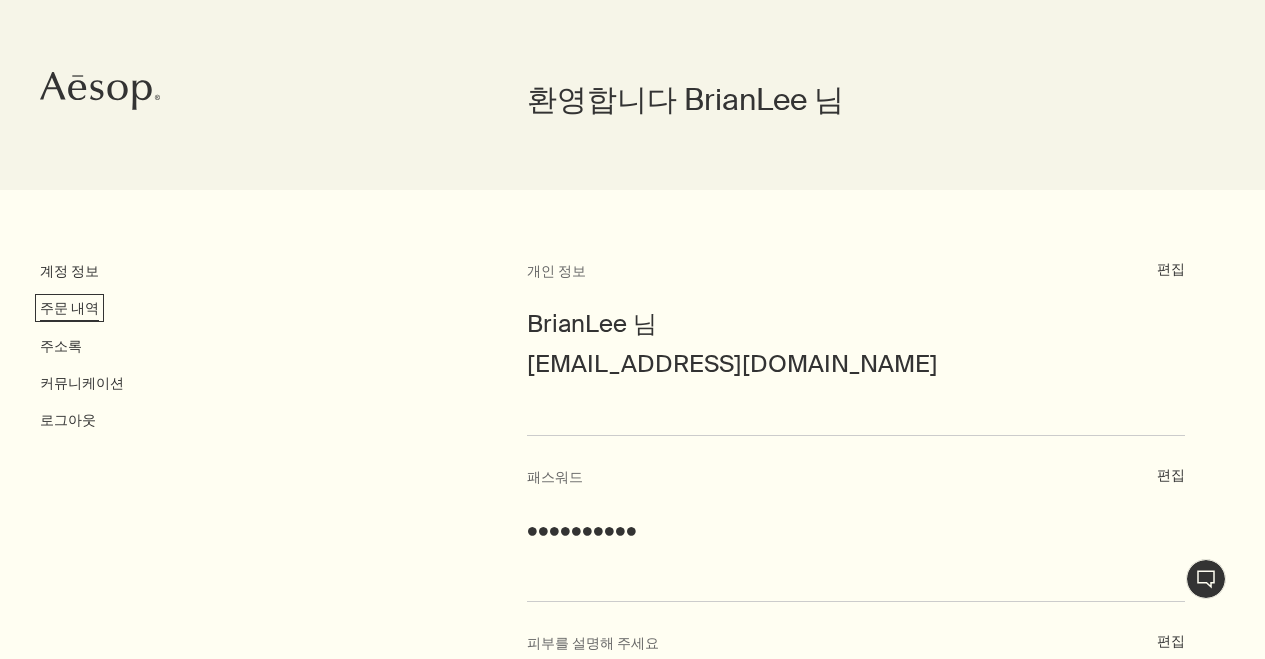 click on "주문 내역" at bounding box center (69, 308) 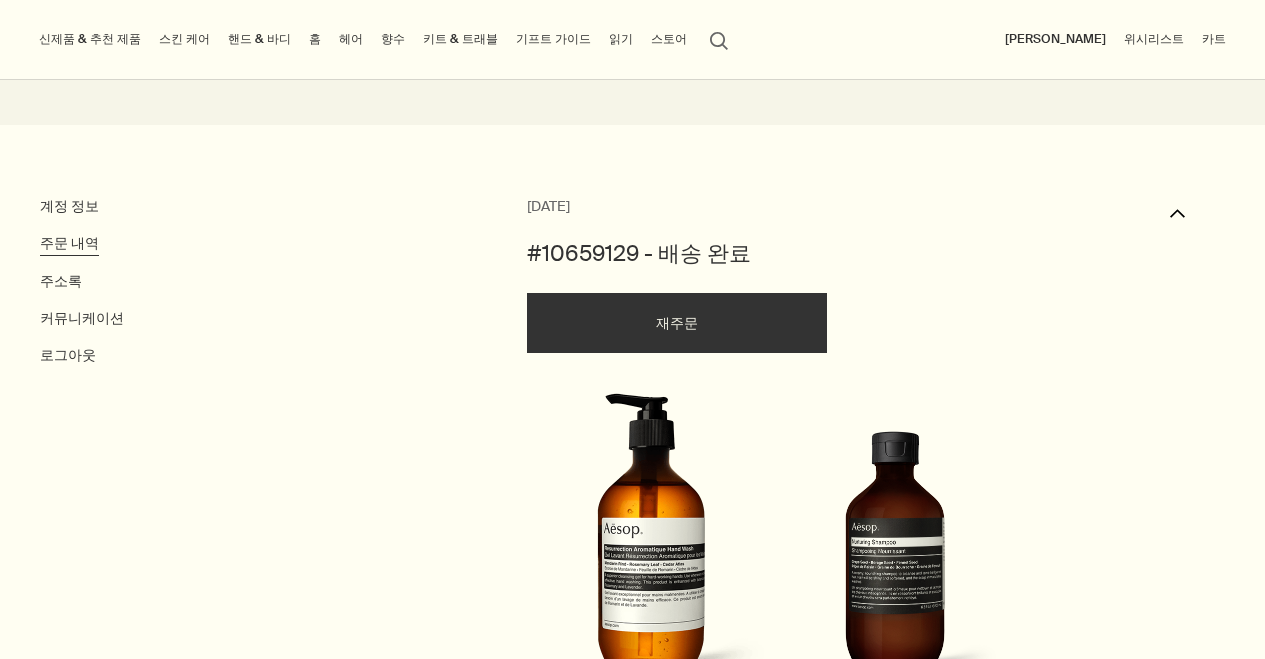 scroll, scrollTop: 260, scrollLeft: 0, axis: vertical 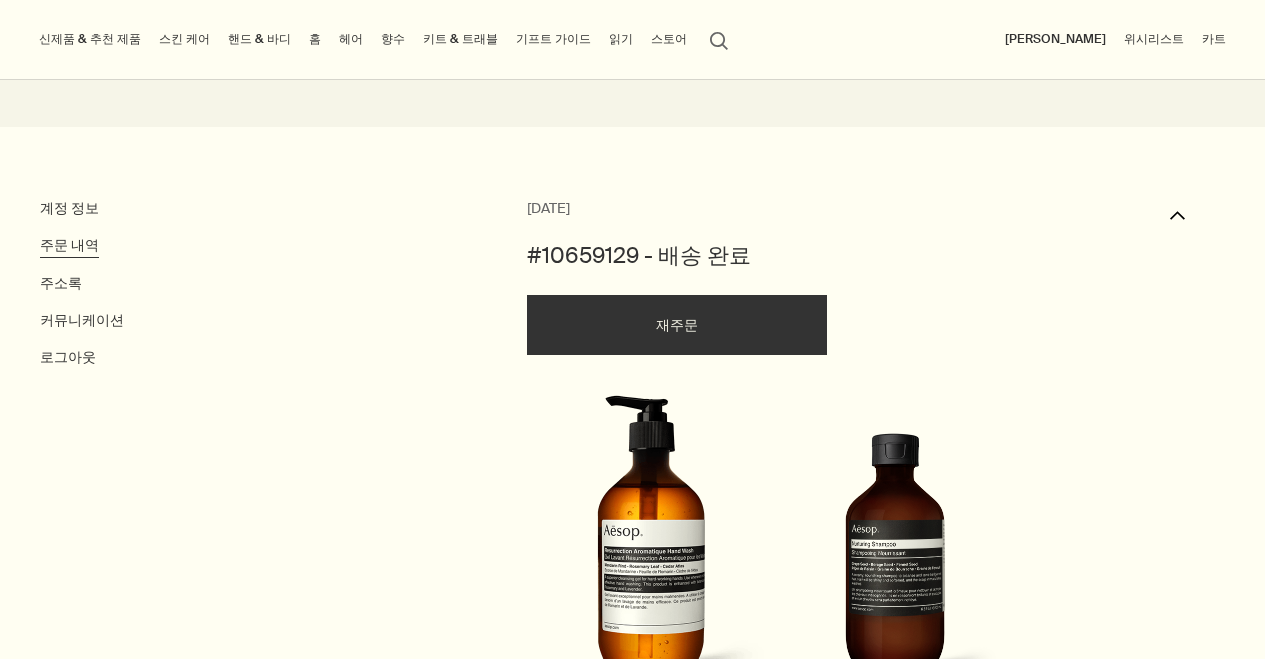 click on "[PERSON_NAME]" at bounding box center (1055, 39) 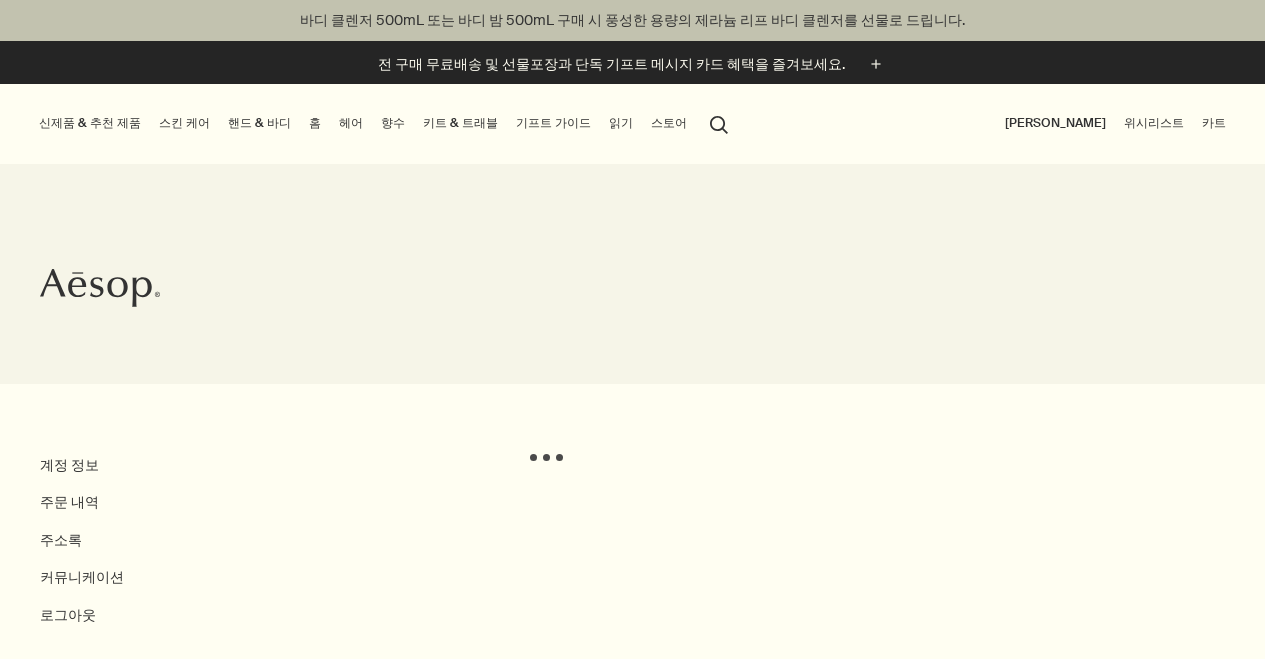 scroll, scrollTop: 0, scrollLeft: 0, axis: both 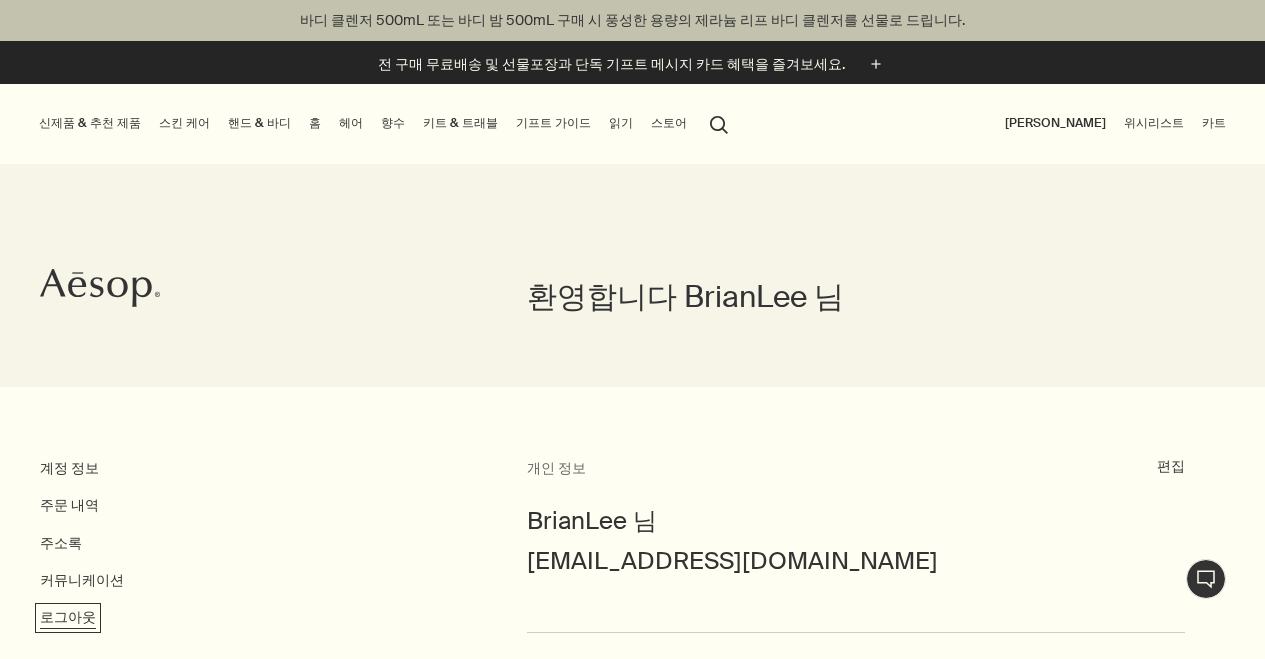 click on "로그아웃" at bounding box center [68, 618] 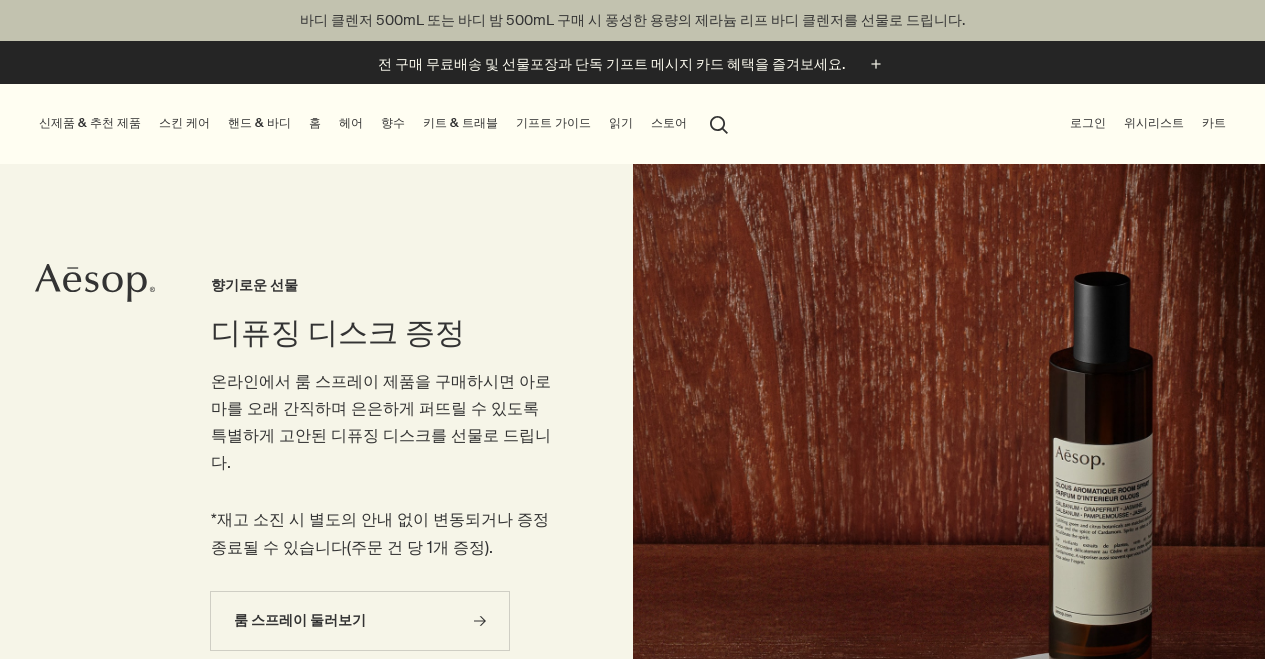 click on "로그인" at bounding box center [1088, 123] 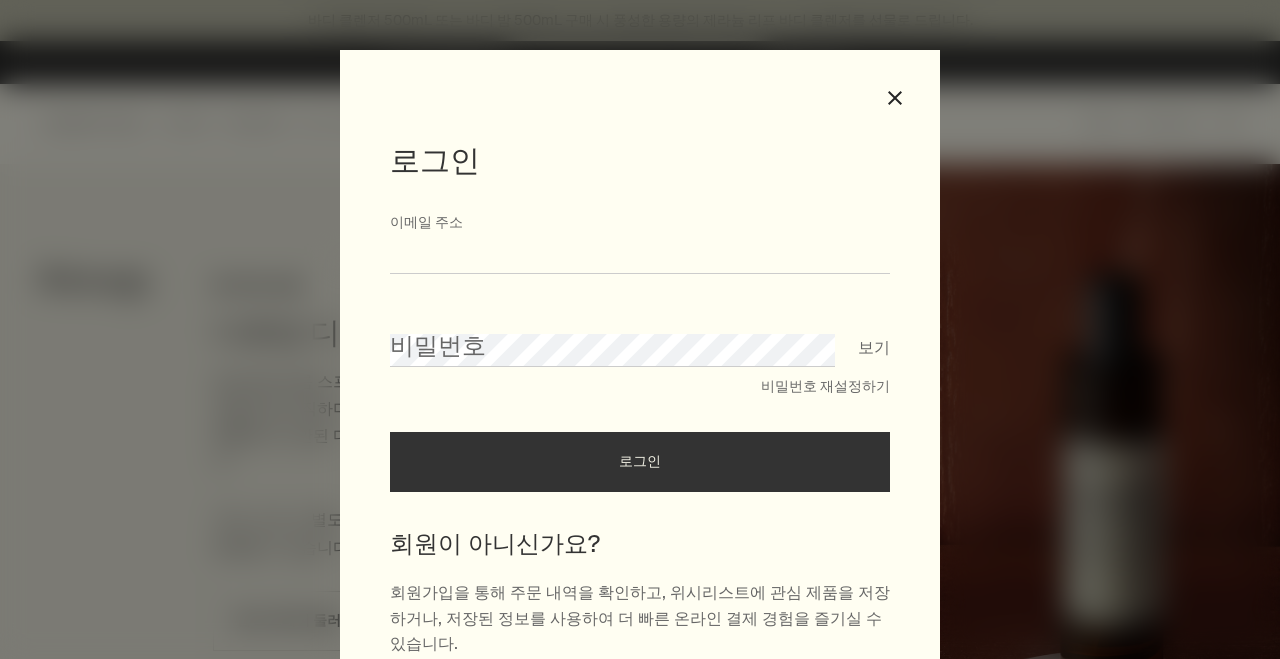 click on "이메일 주소" at bounding box center [640, 255] 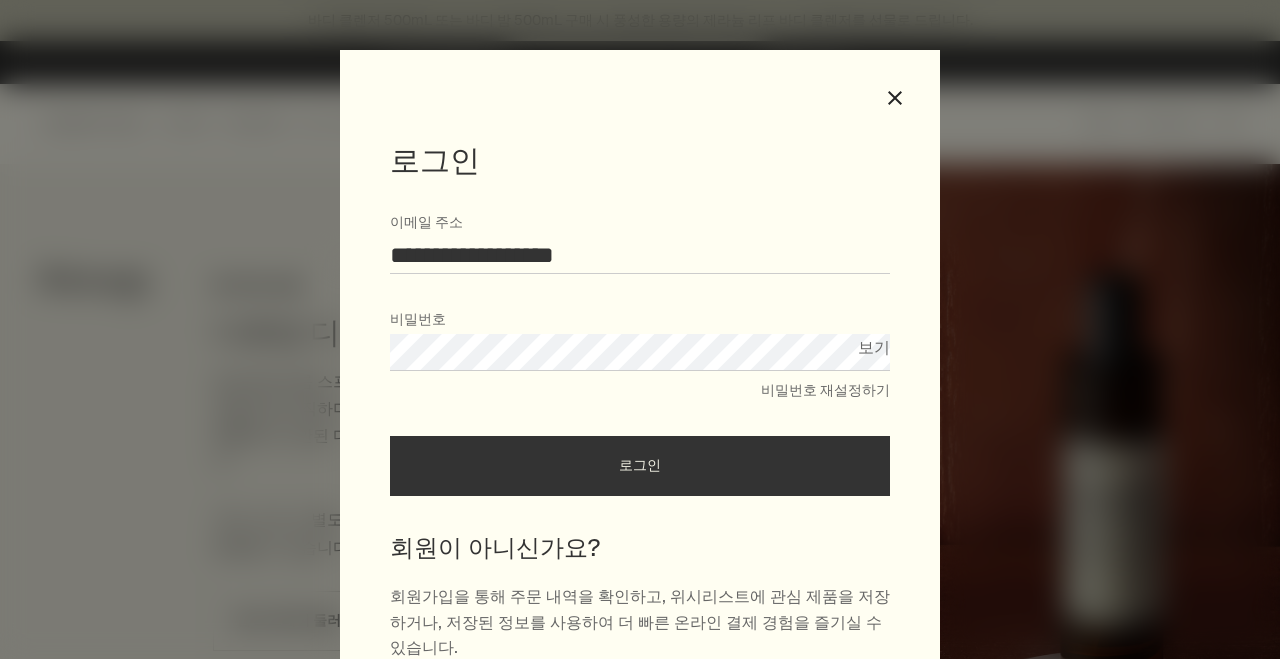 click on "로그인" at bounding box center [640, 466] 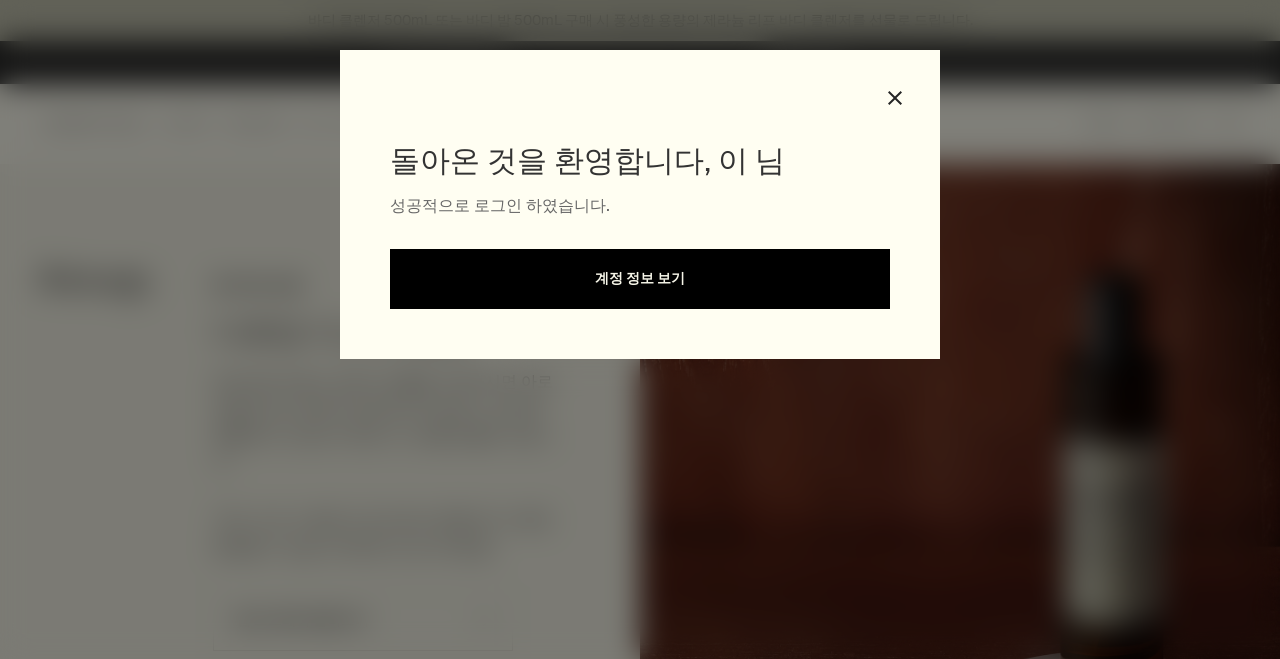 click on "계정 정보 보기" at bounding box center (640, 279) 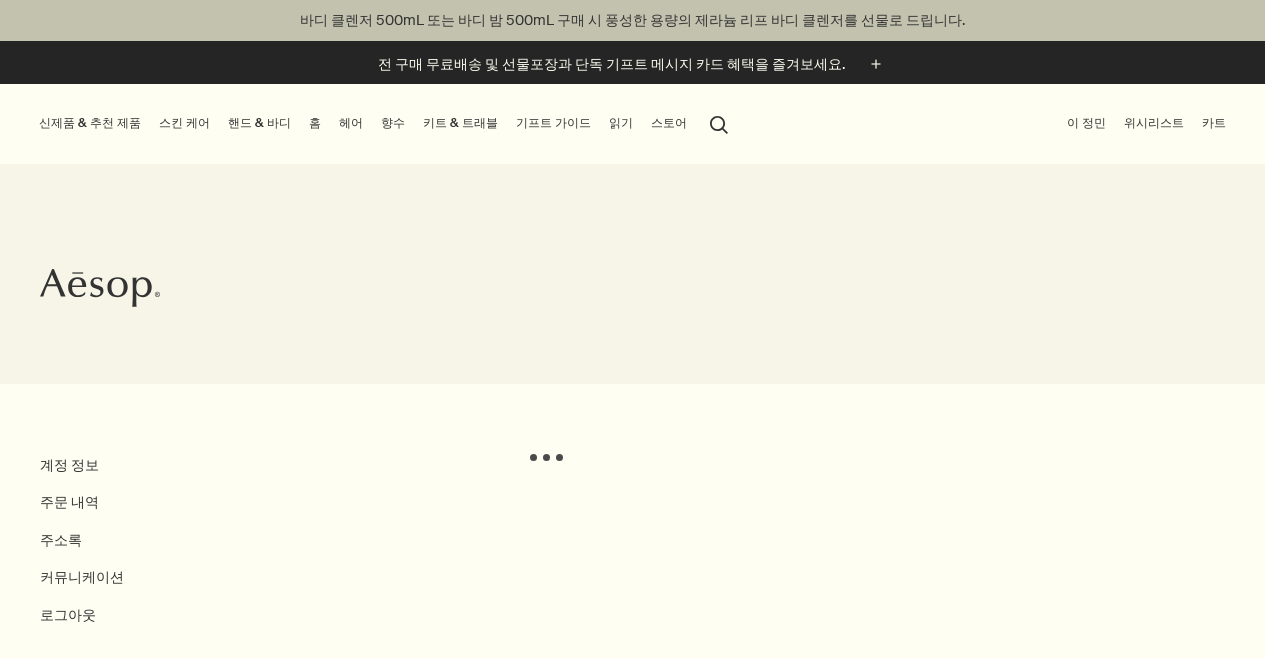scroll, scrollTop: 0, scrollLeft: 0, axis: both 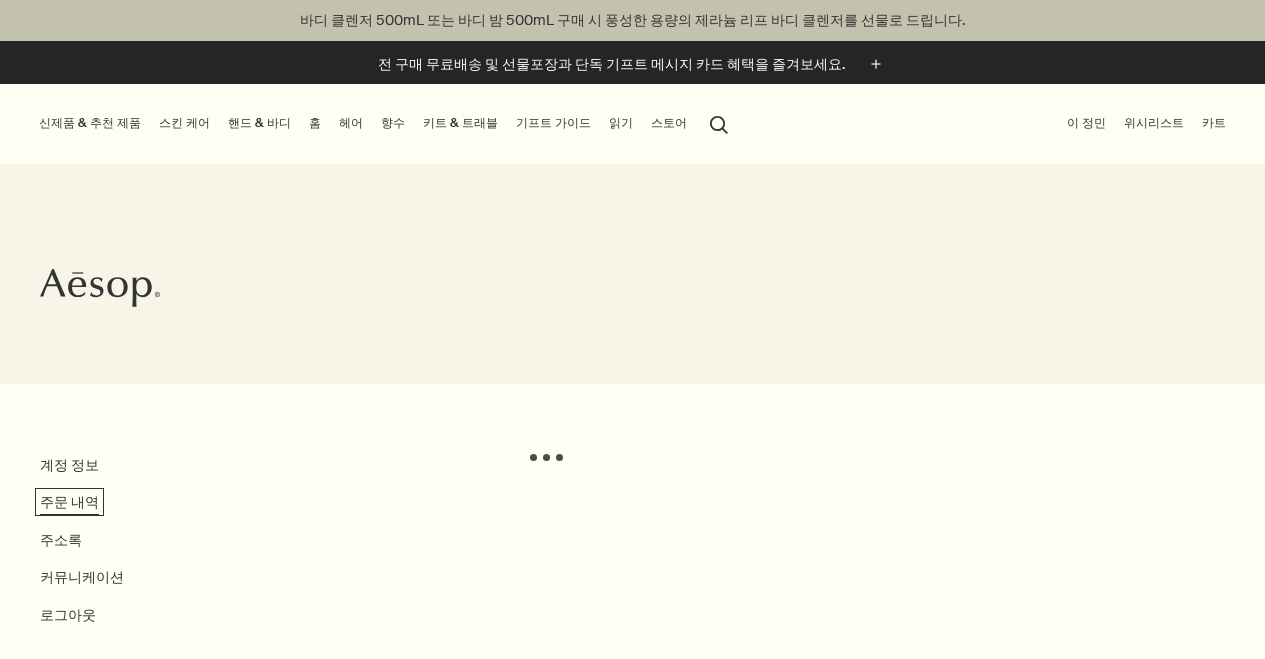 click on "주문 내역" at bounding box center [69, 502] 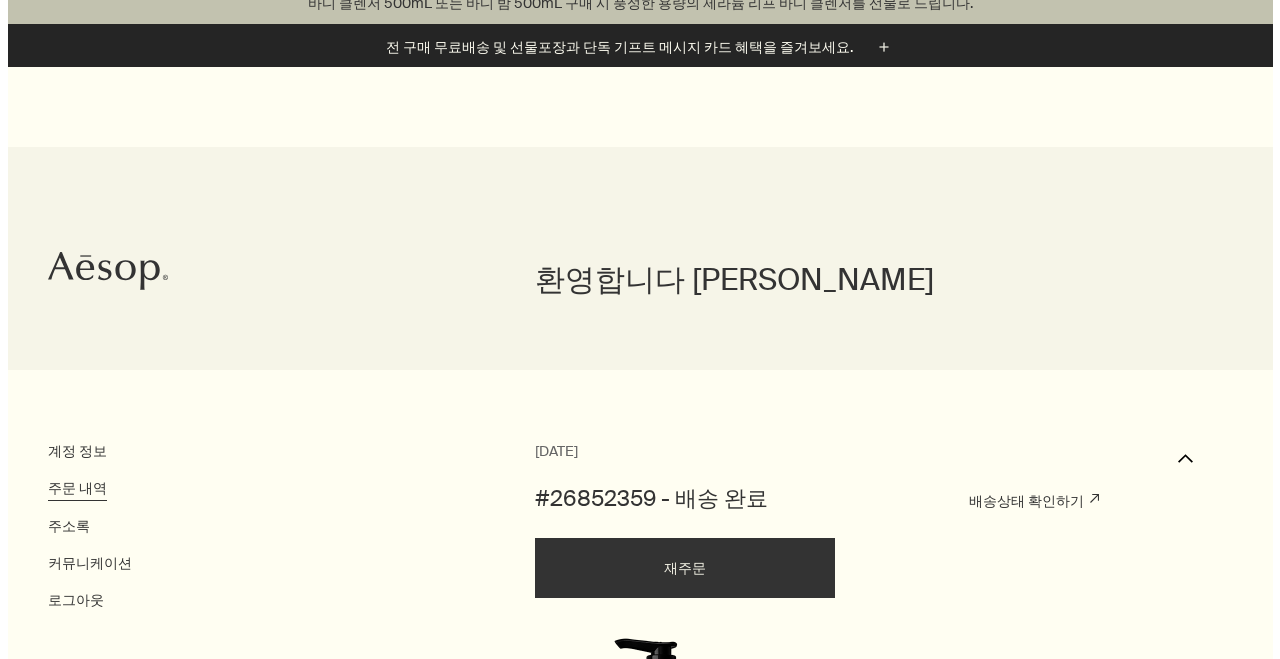 scroll, scrollTop: 0, scrollLeft: 0, axis: both 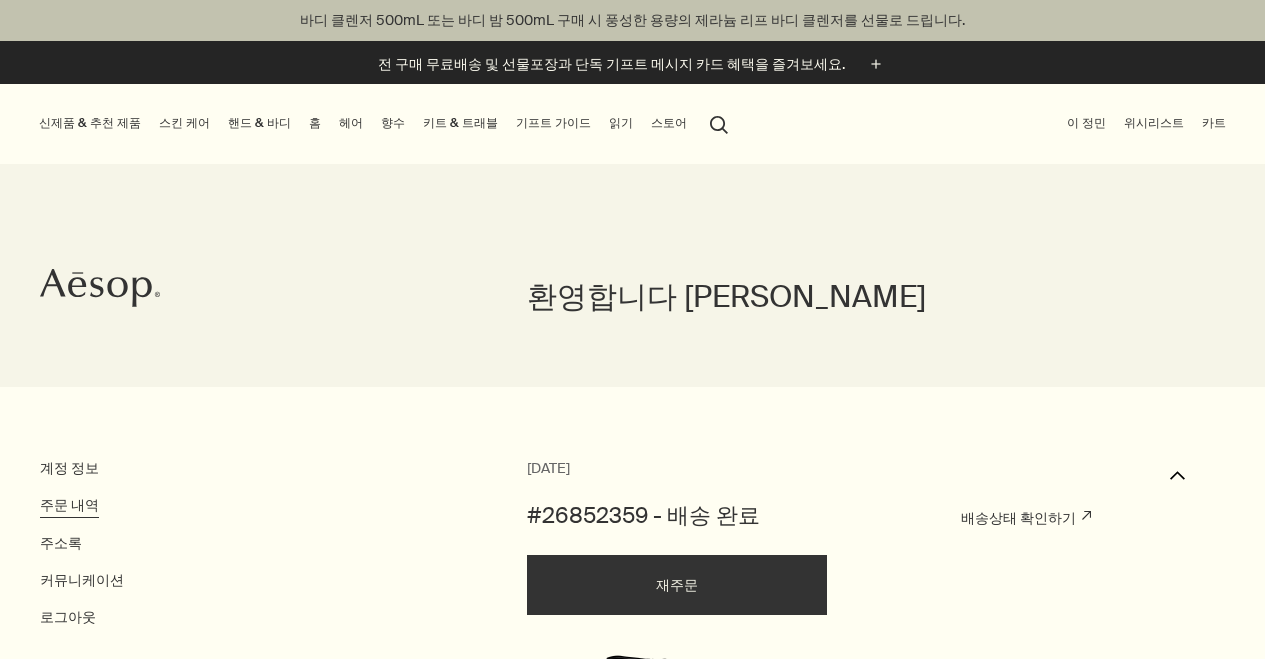 click on "핸드 & 바디" at bounding box center [259, 123] 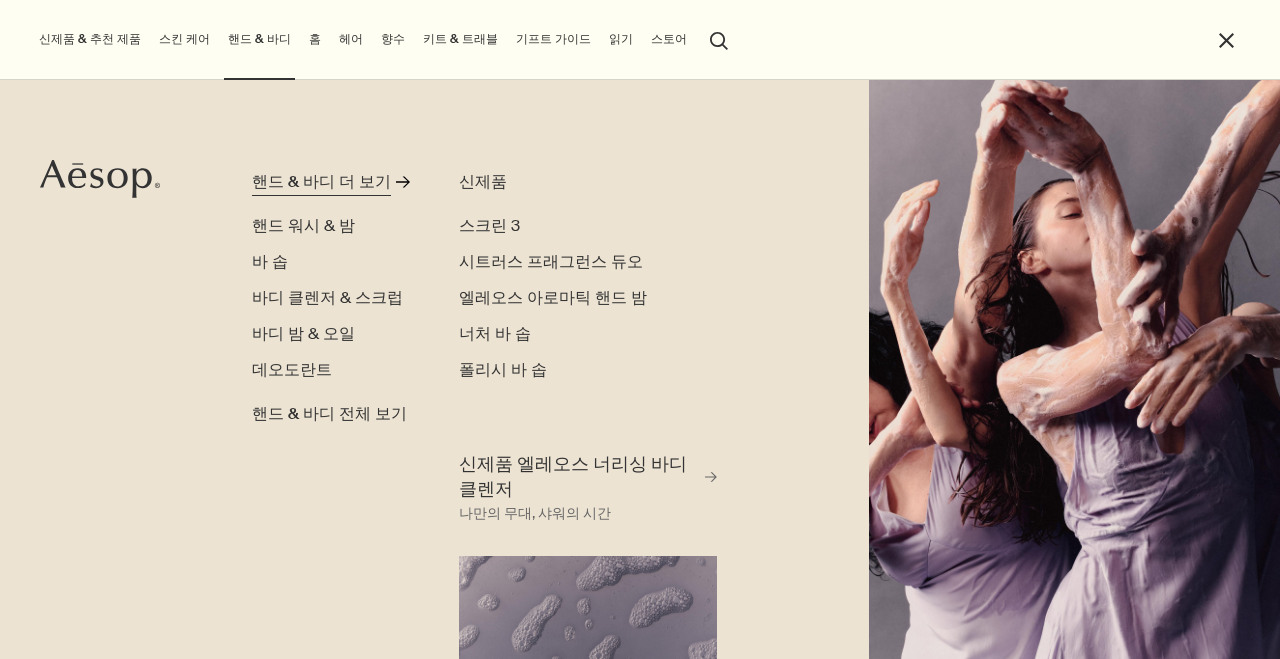 click on "핸드 & 바디 더 보기" at bounding box center (321, 182) 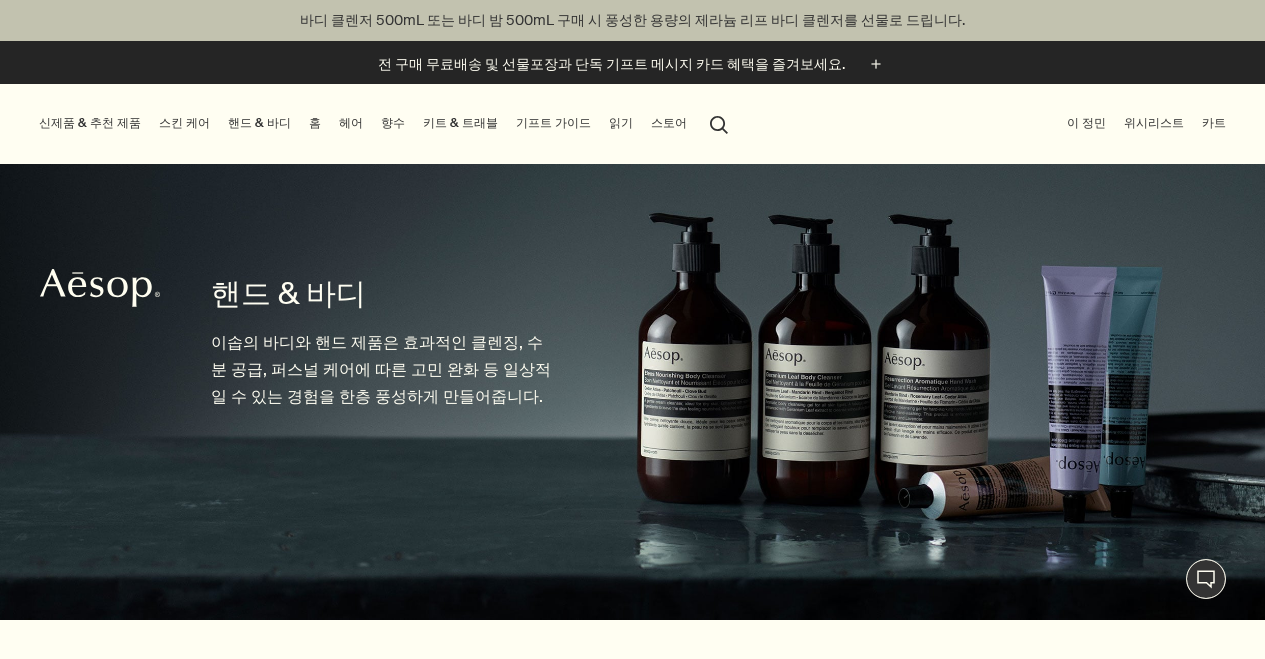 scroll, scrollTop: 0, scrollLeft: 0, axis: both 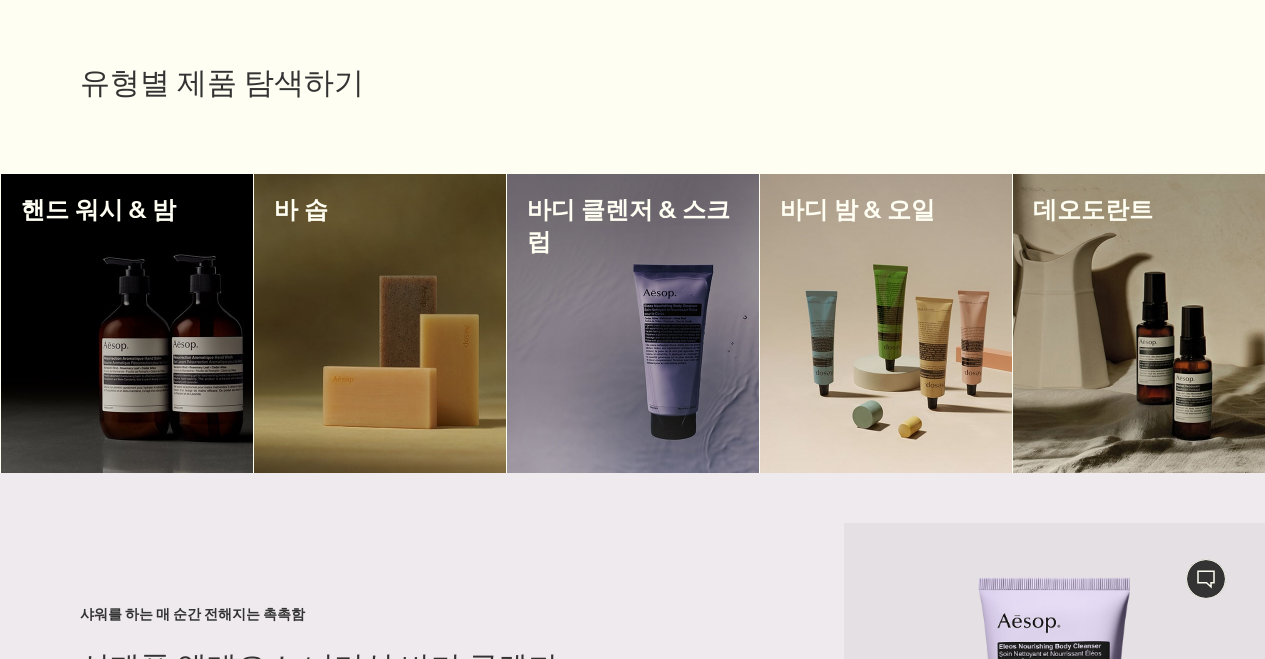 click at bounding box center (633, 323) 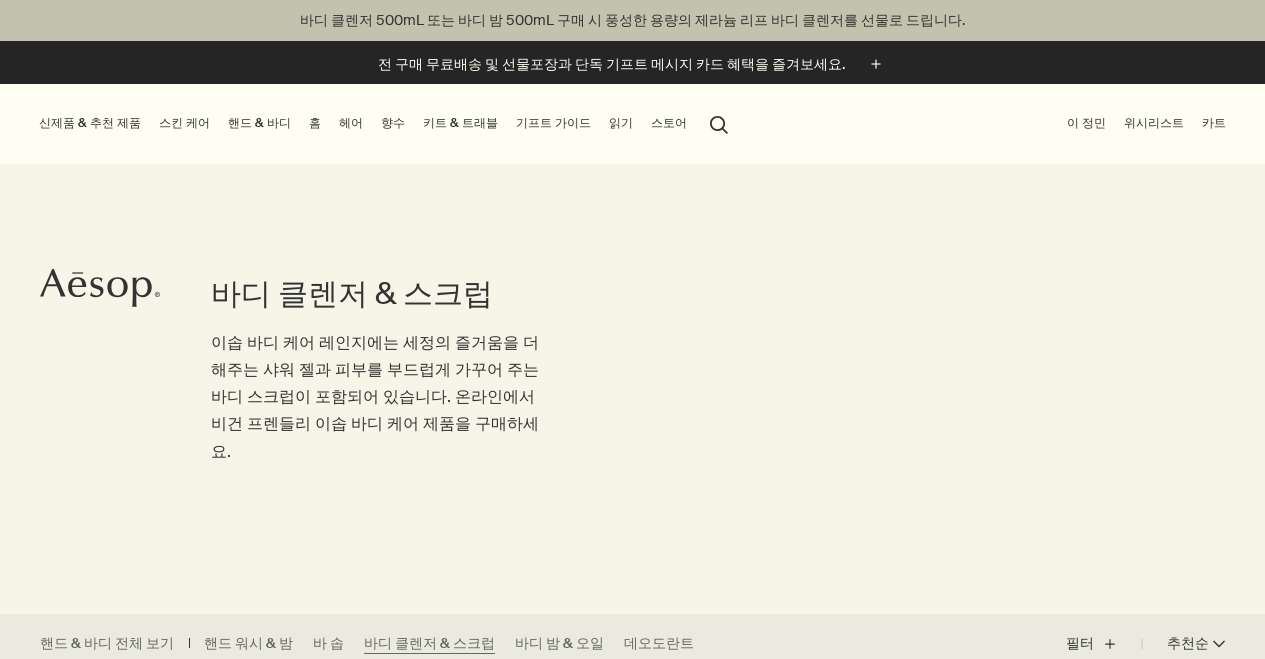 scroll, scrollTop: 246, scrollLeft: 0, axis: vertical 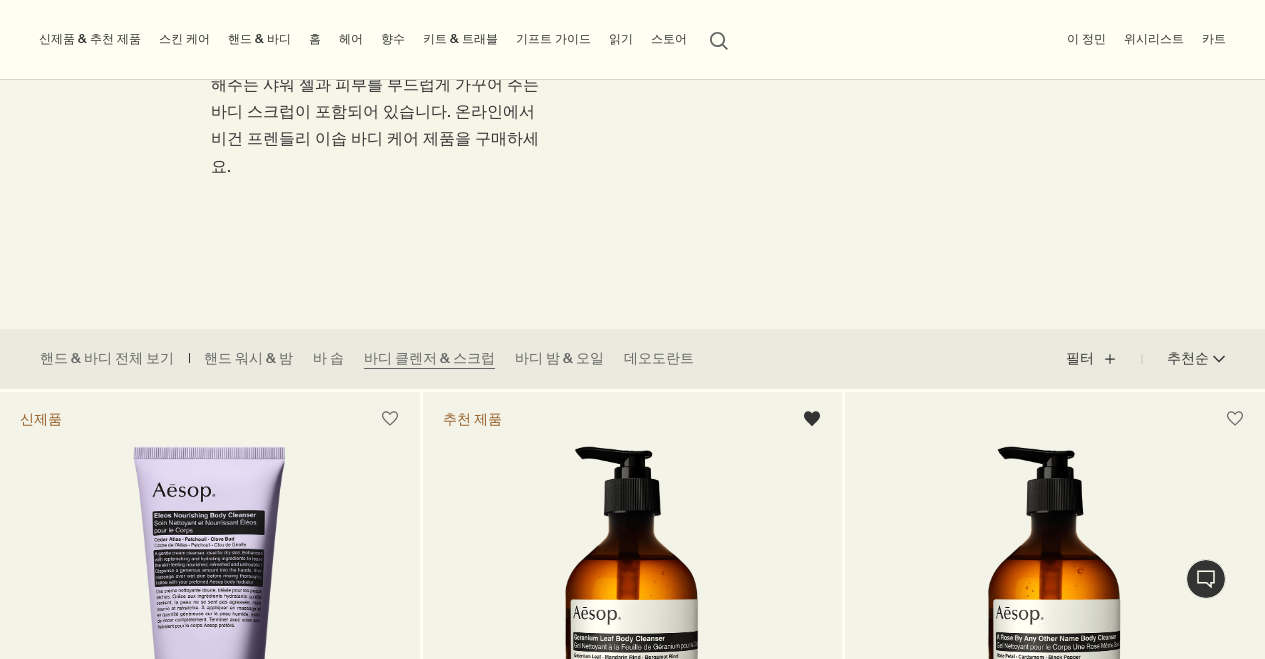 click on "이 정민" at bounding box center (1086, 39) 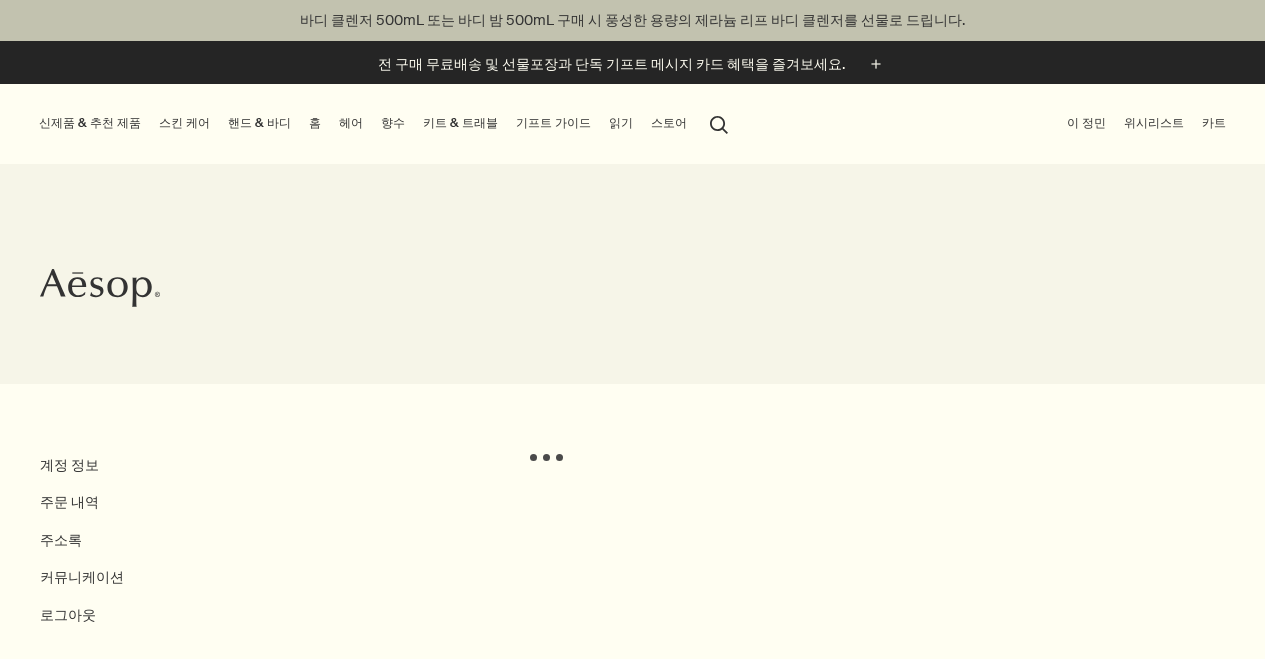 scroll, scrollTop: 0, scrollLeft: 0, axis: both 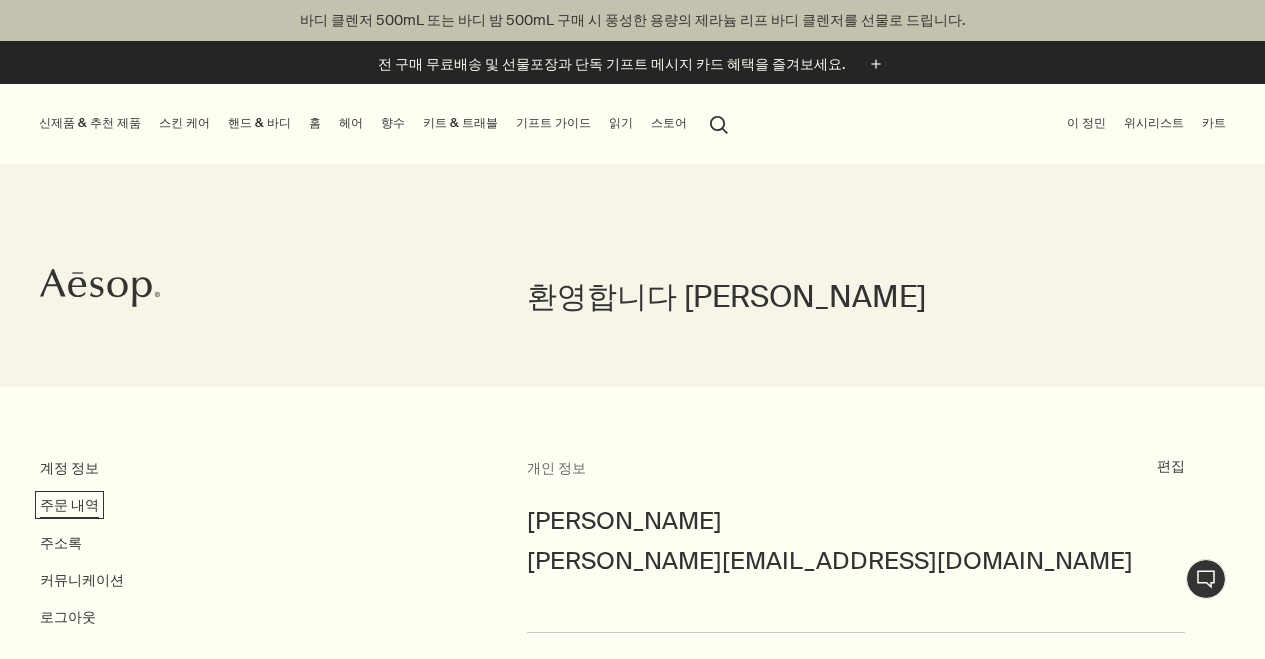 click on "주문 내역" at bounding box center [69, 505] 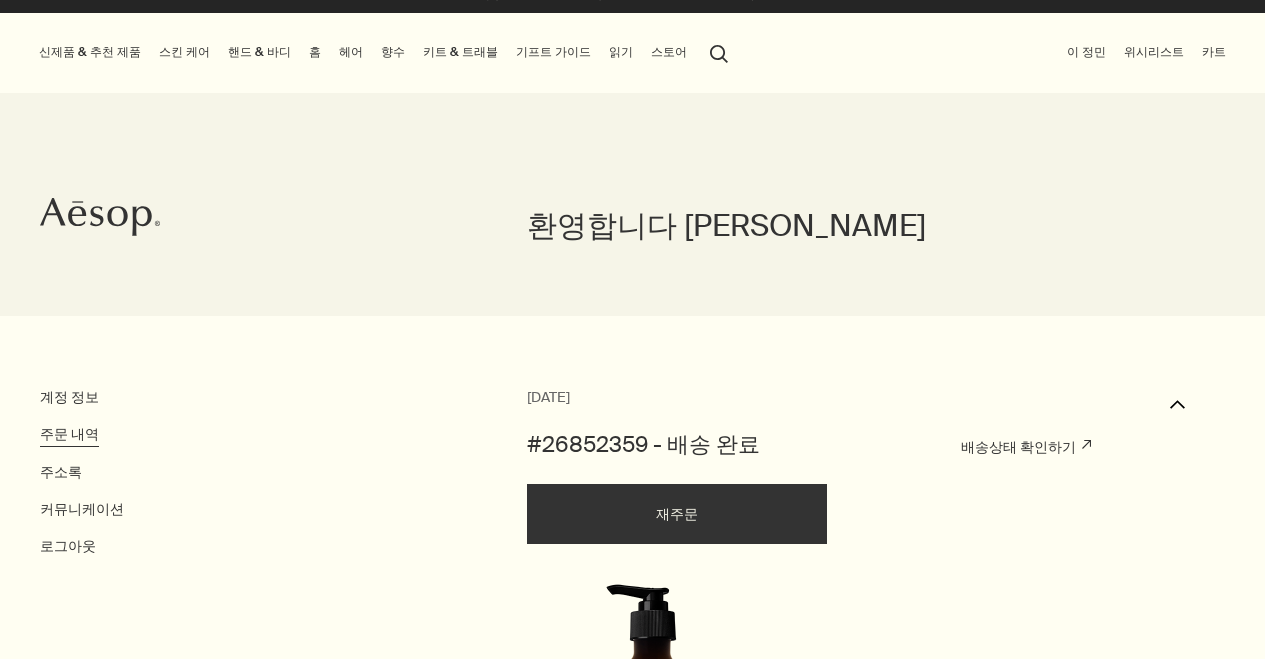 scroll, scrollTop: 440, scrollLeft: 0, axis: vertical 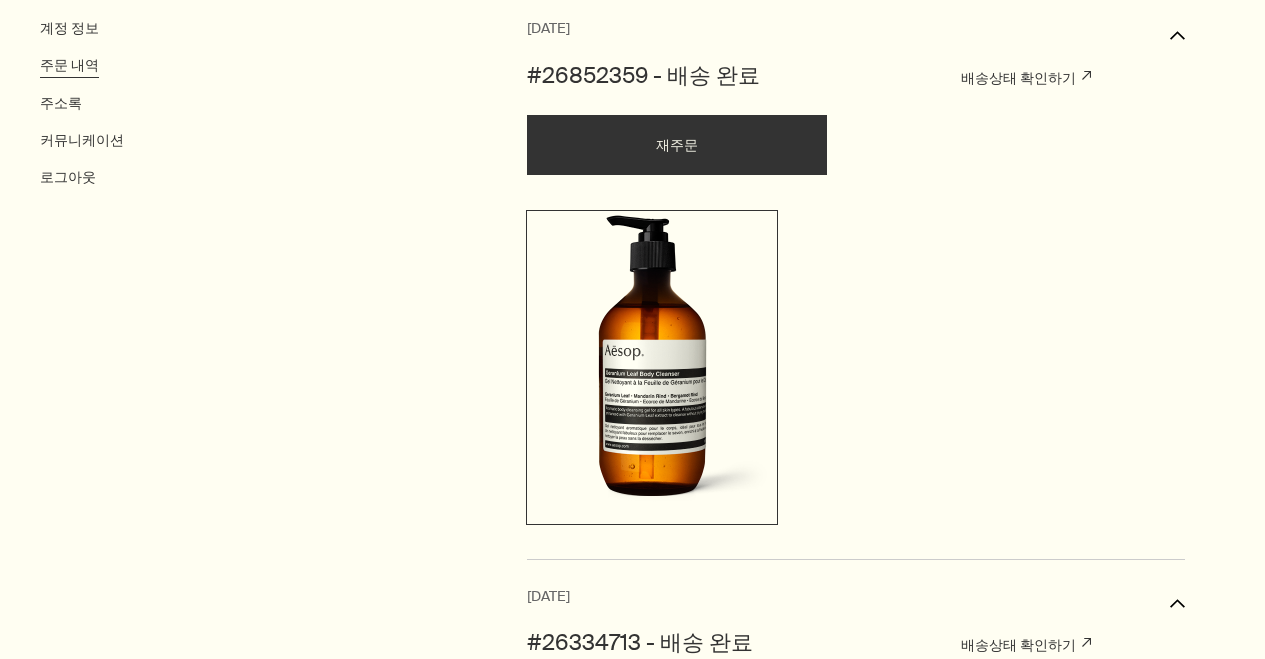 click at bounding box center (652, 365) 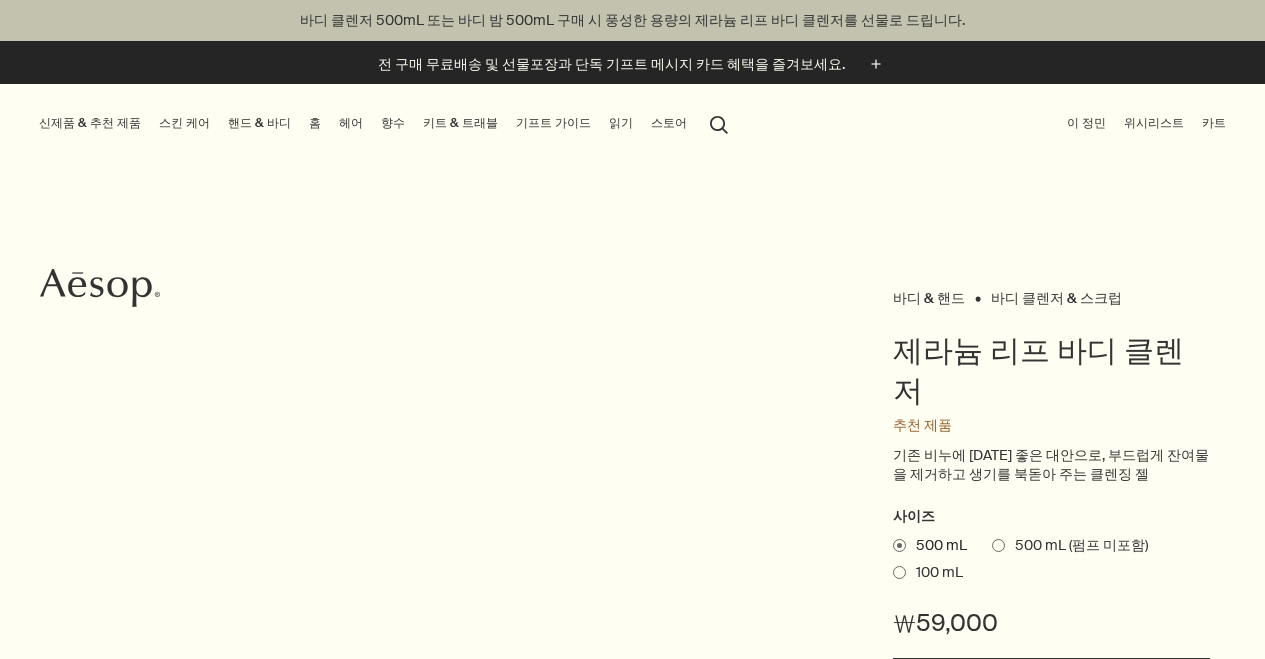 scroll, scrollTop: 0, scrollLeft: 0, axis: both 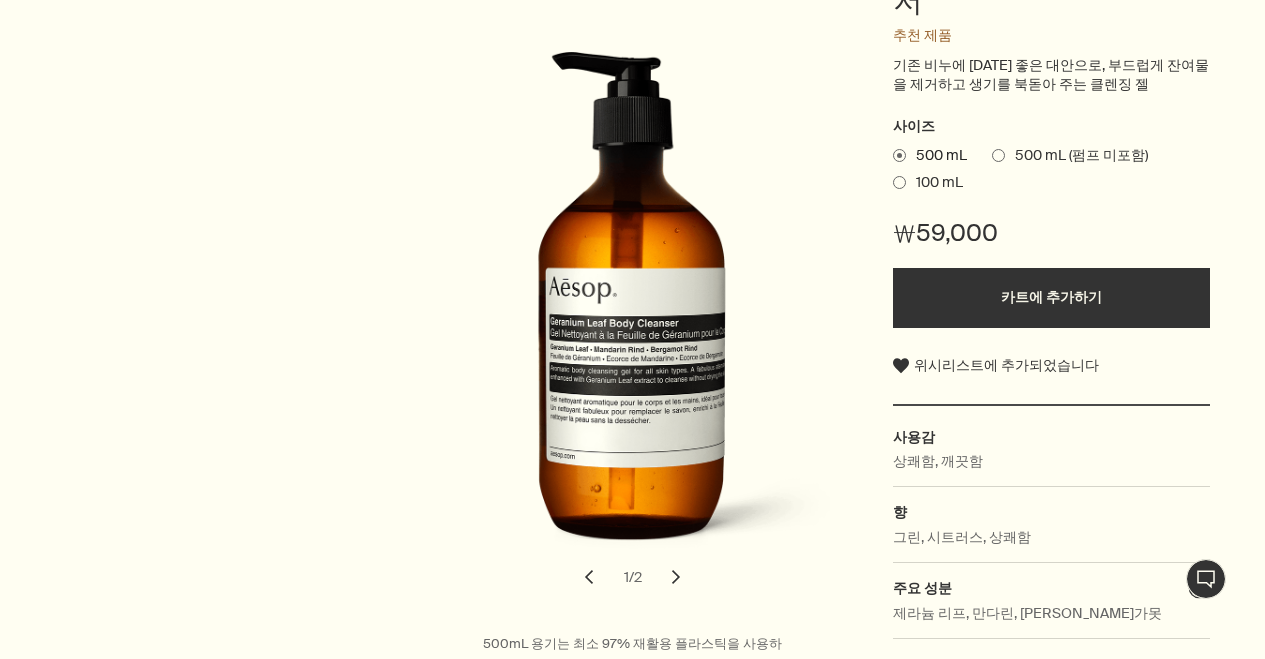 click on "카트에 추가하기" at bounding box center (1051, 298) 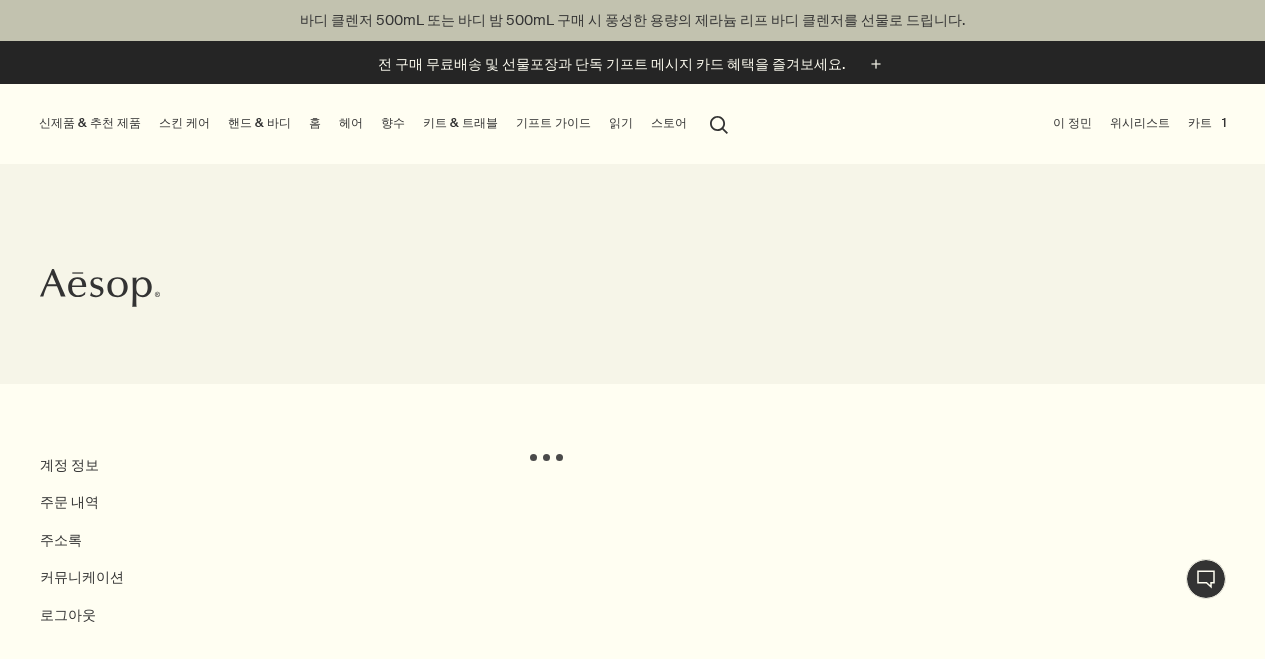 scroll, scrollTop: 437, scrollLeft: 0, axis: vertical 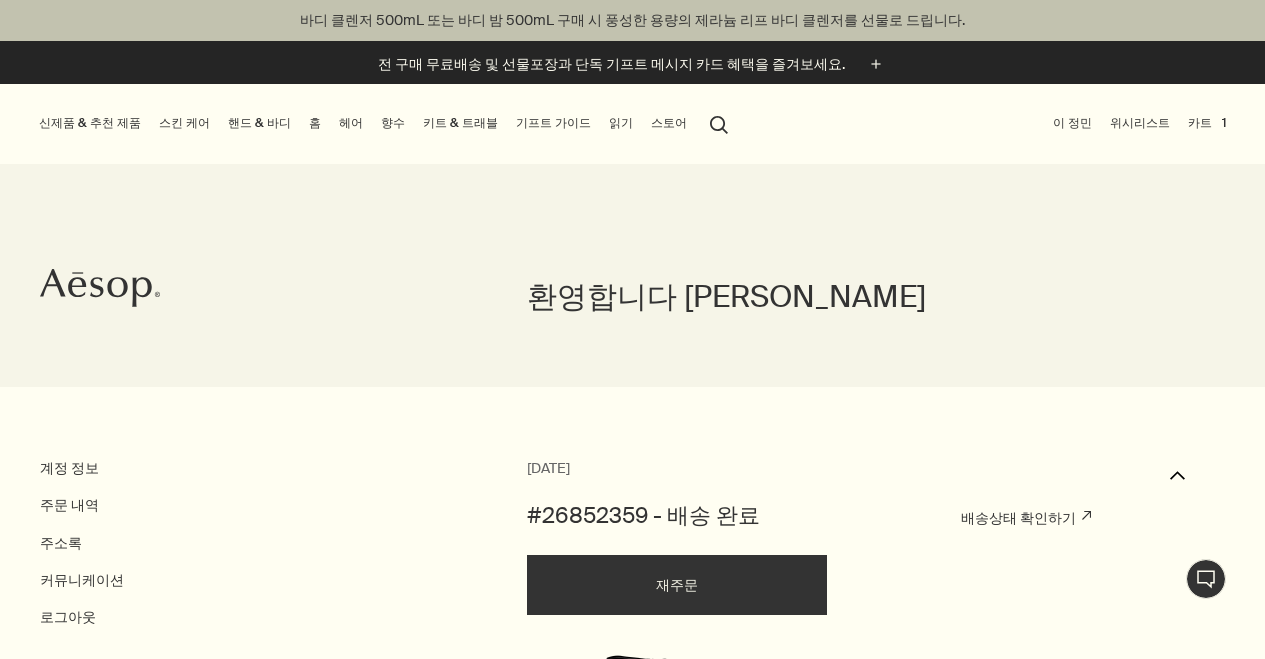 click on "핸드 & 바디" at bounding box center [259, 123] 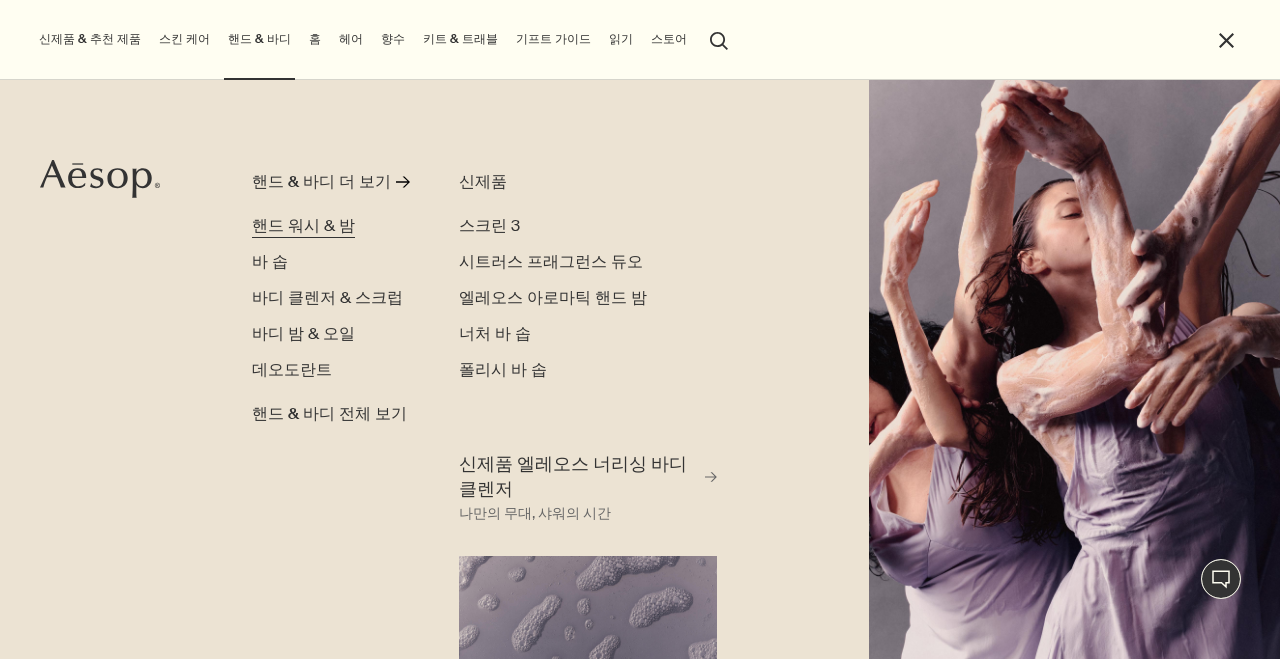 click on "핸드 워시 & 밤" at bounding box center (303, 225) 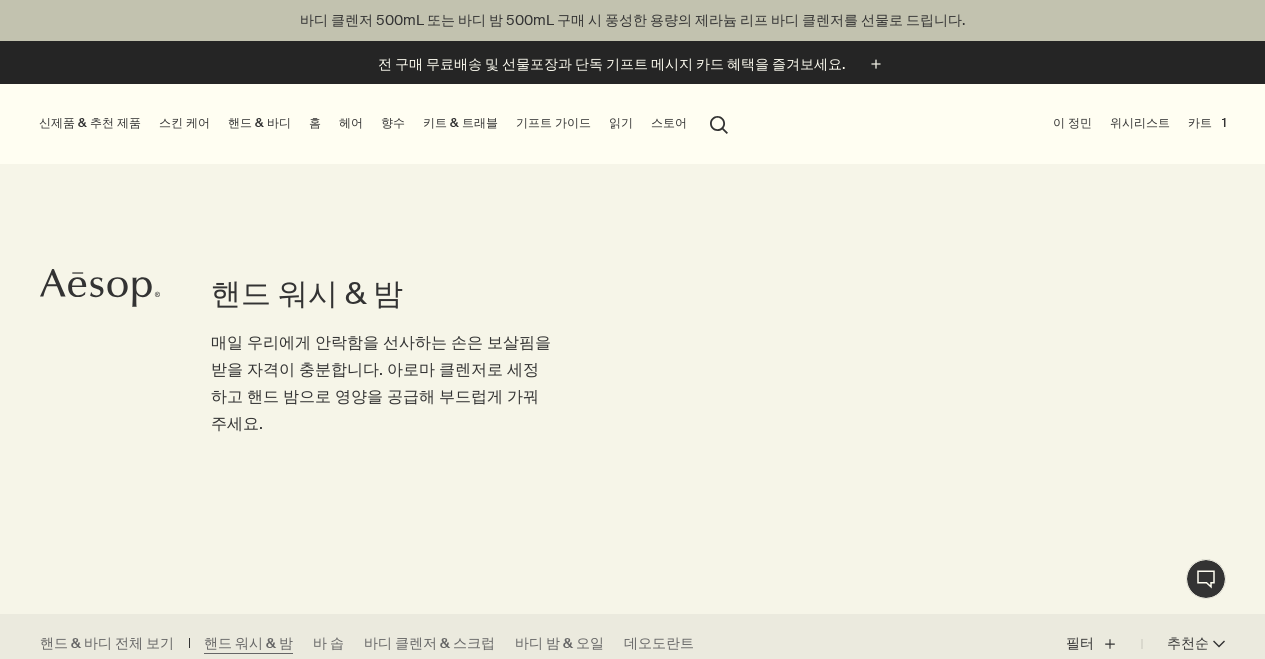 scroll, scrollTop: 0, scrollLeft: 0, axis: both 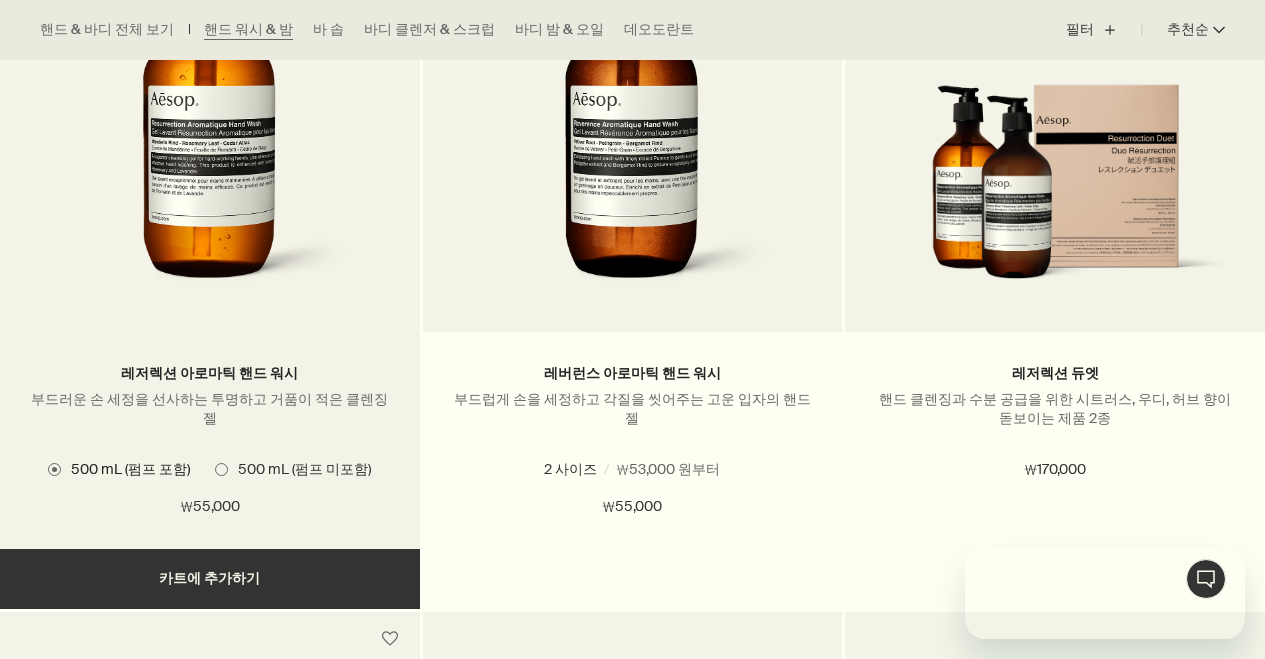 click on "추가하기 카트에 추가하기" at bounding box center [210, 579] 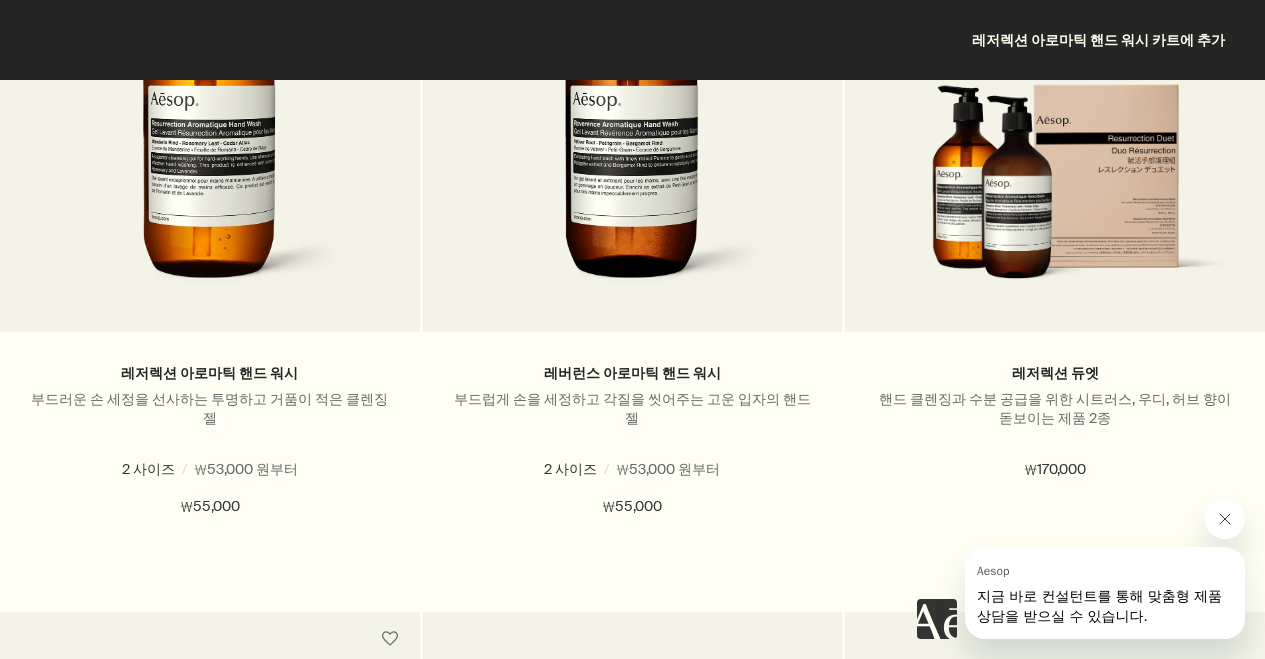 click at bounding box center [1225, 519] 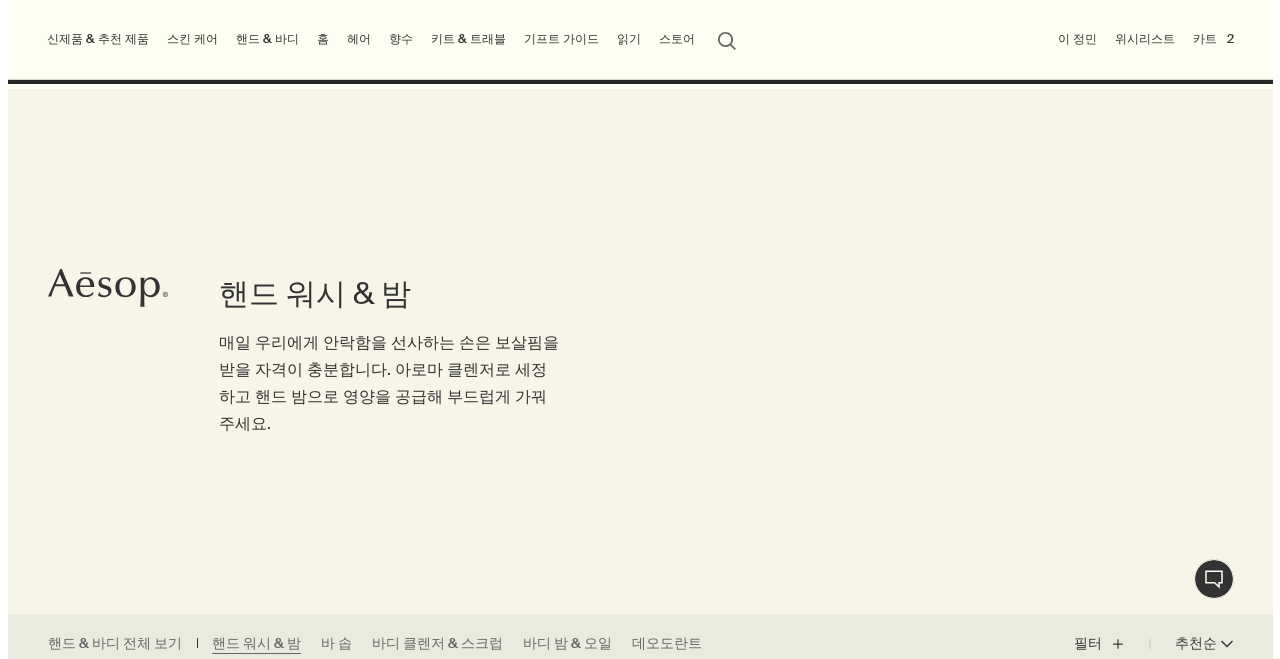 scroll, scrollTop: 0, scrollLeft: 0, axis: both 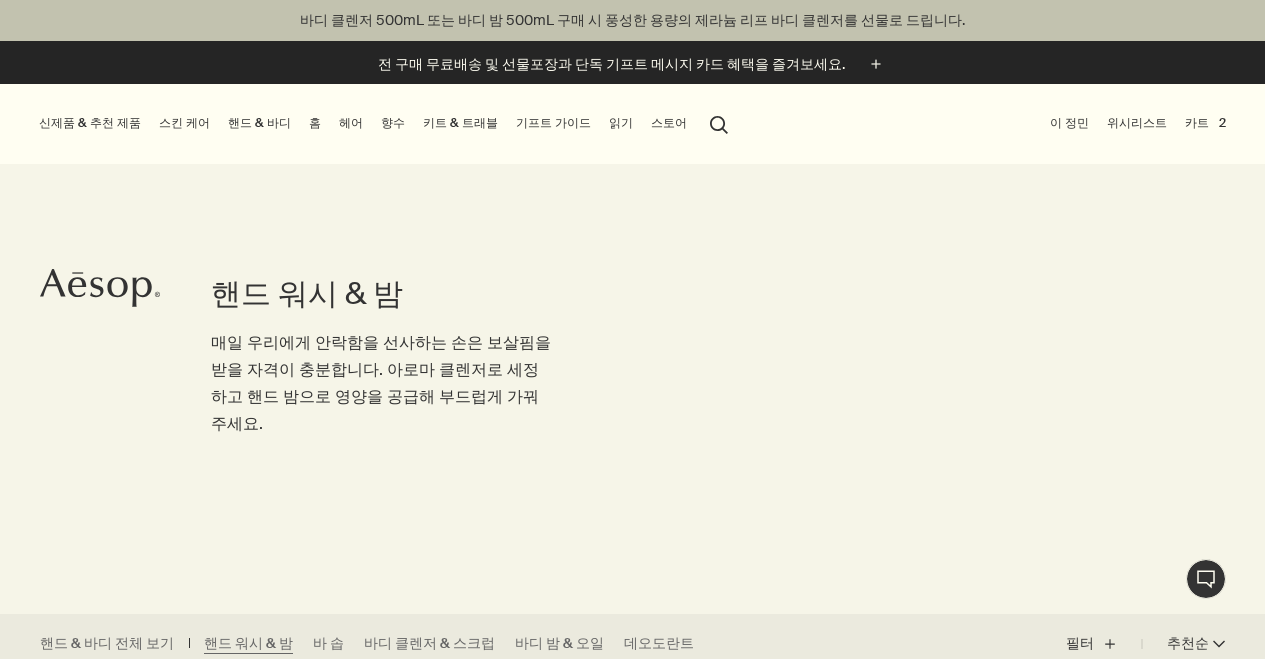 click on "카트 2" at bounding box center (1205, 123) 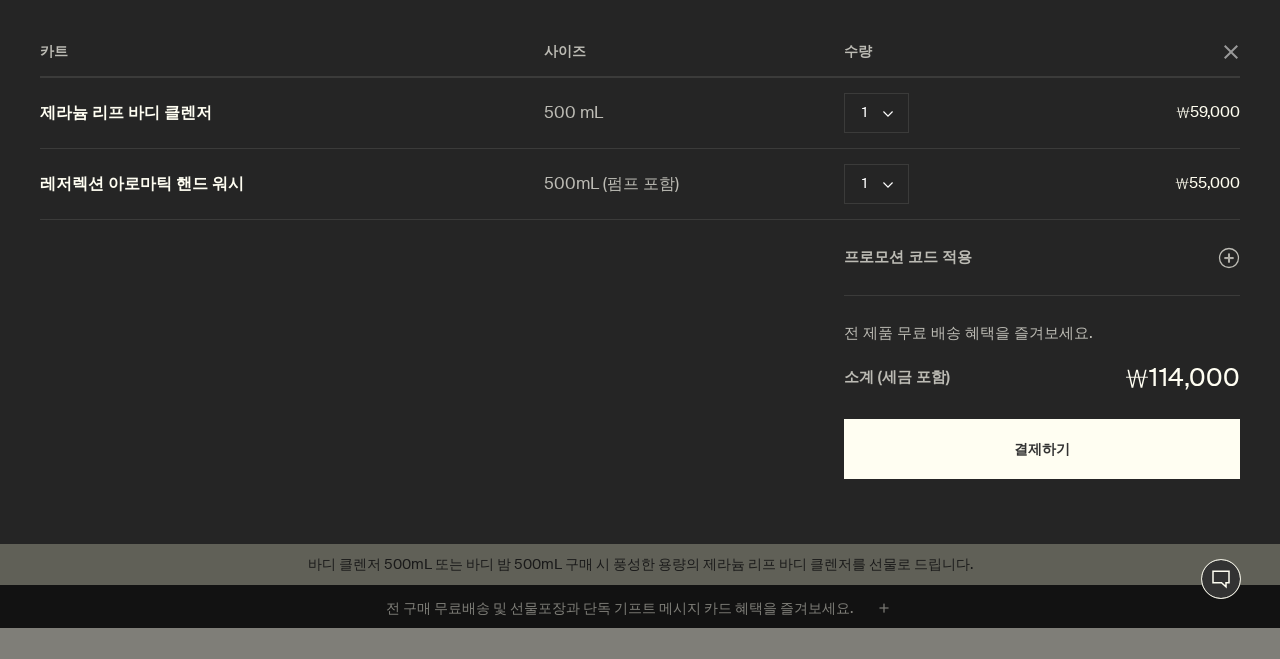 click on "결제하기" at bounding box center (1042, 449) 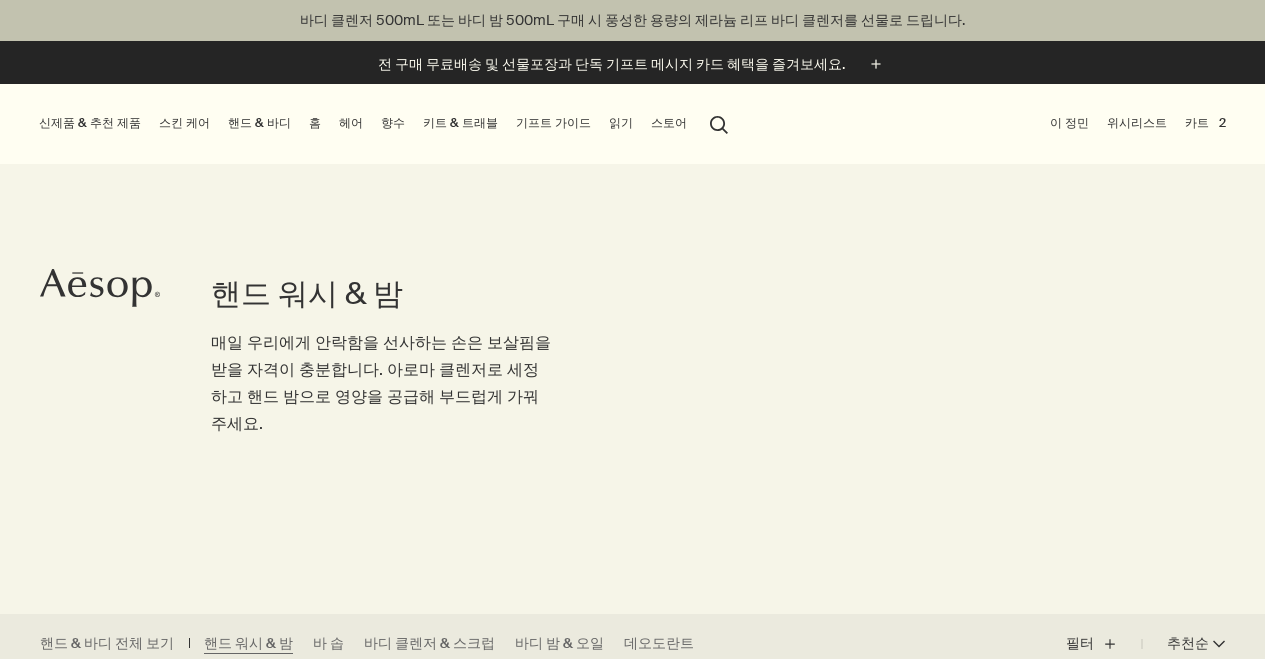 scroll, scrollTop: 0, scrollLeft: 0, axis: both 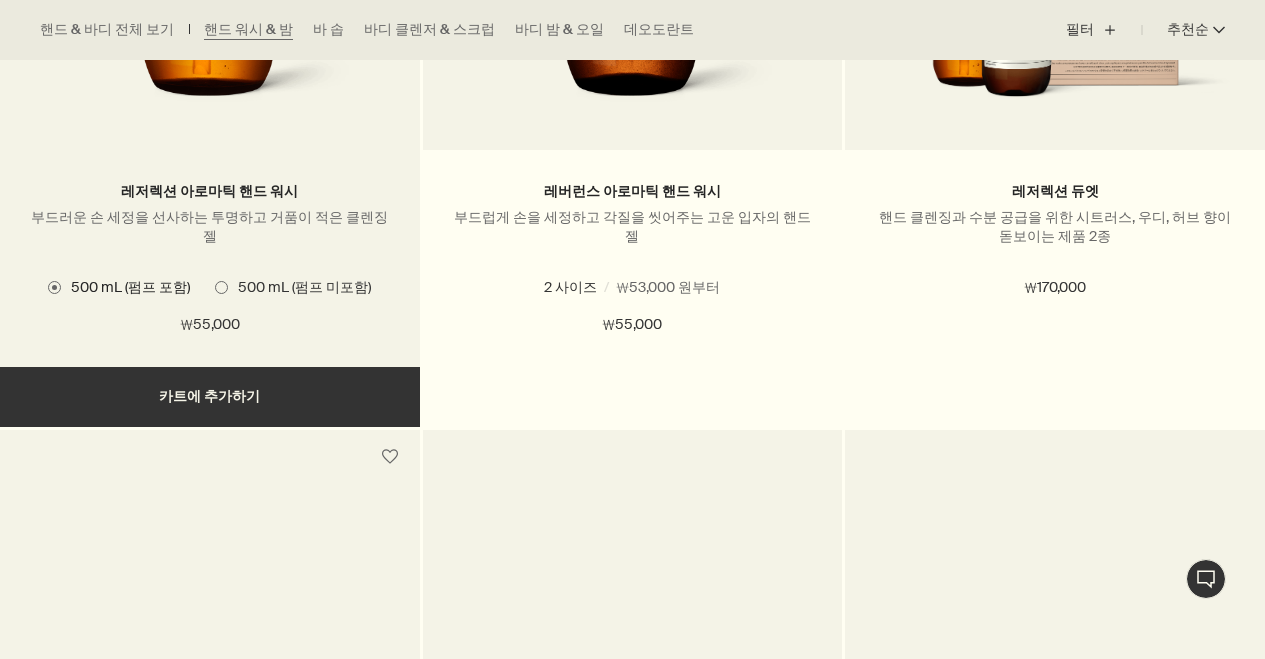 click on "추가하기 카트에 추가하기" at bounding box center [210, 397] 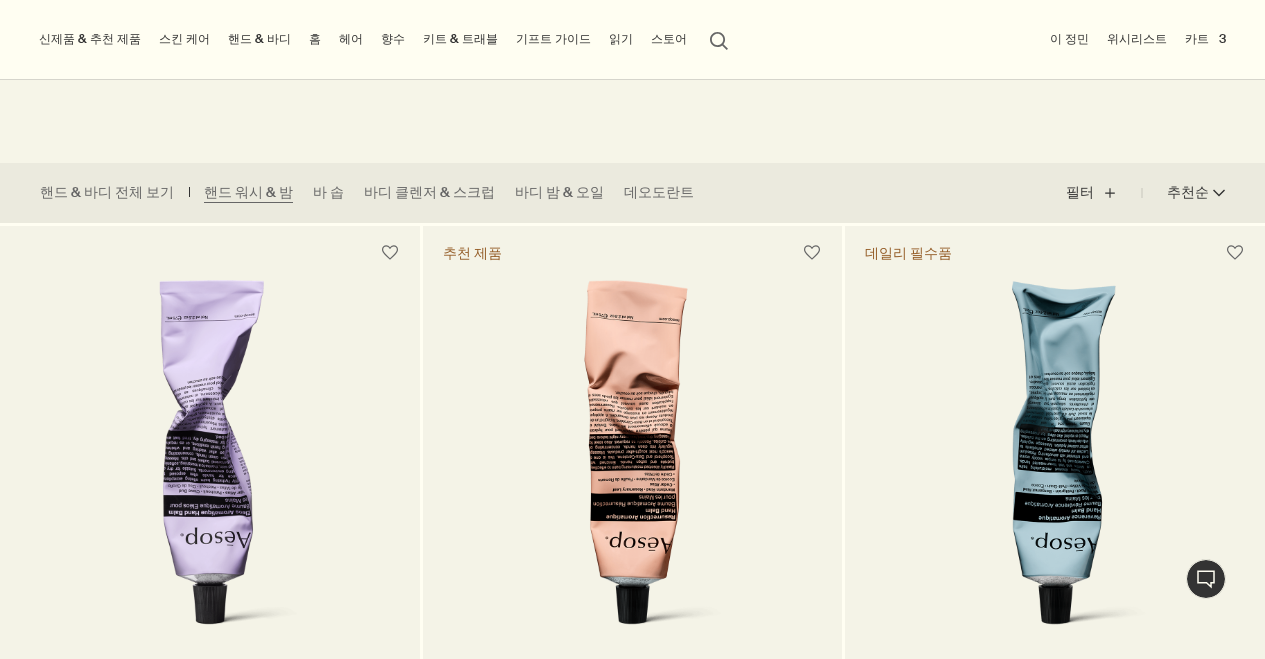 scroll, scrollTop: 451, scrollLeft: 0, axis: vertical 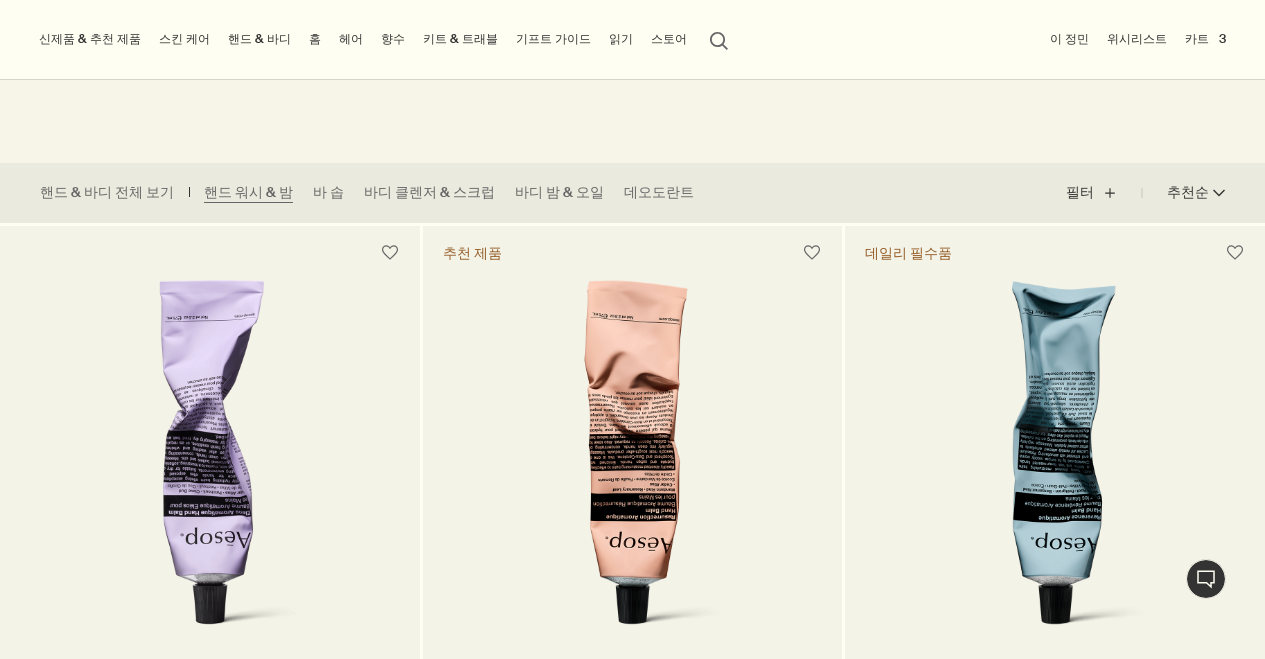 click on "카트 3" at bounding box center [1205, 39] 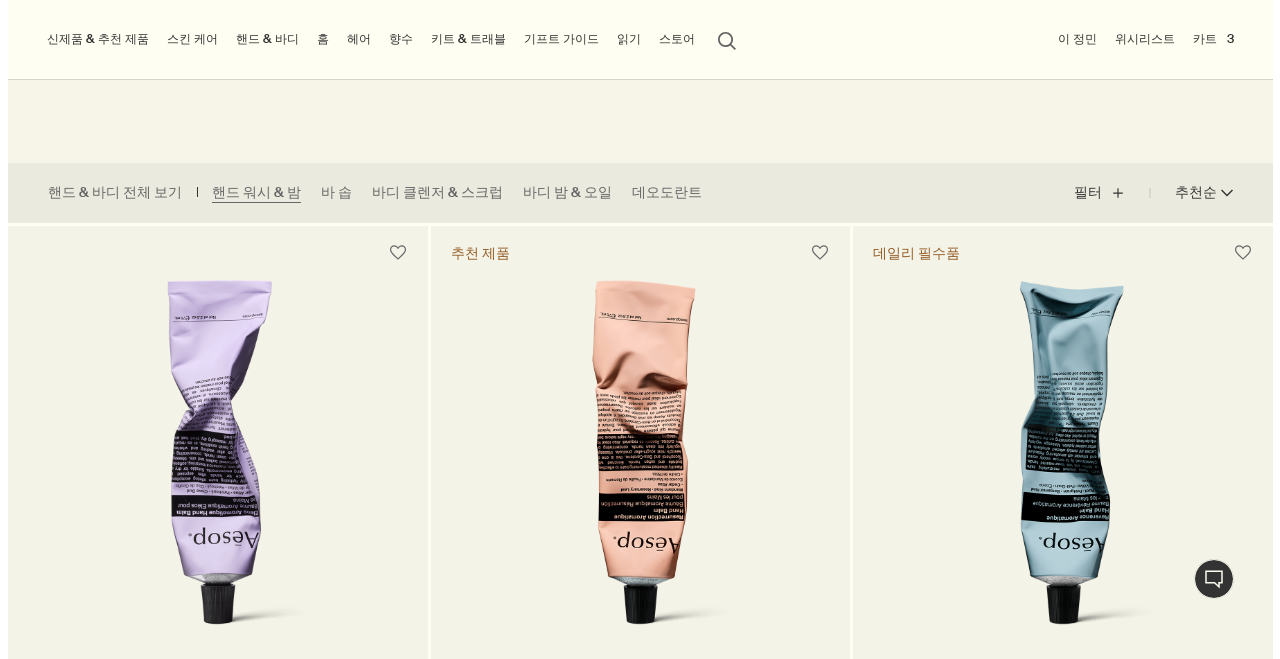 scroll, scrollTop: 0, scrollLeft: 0, axis: both 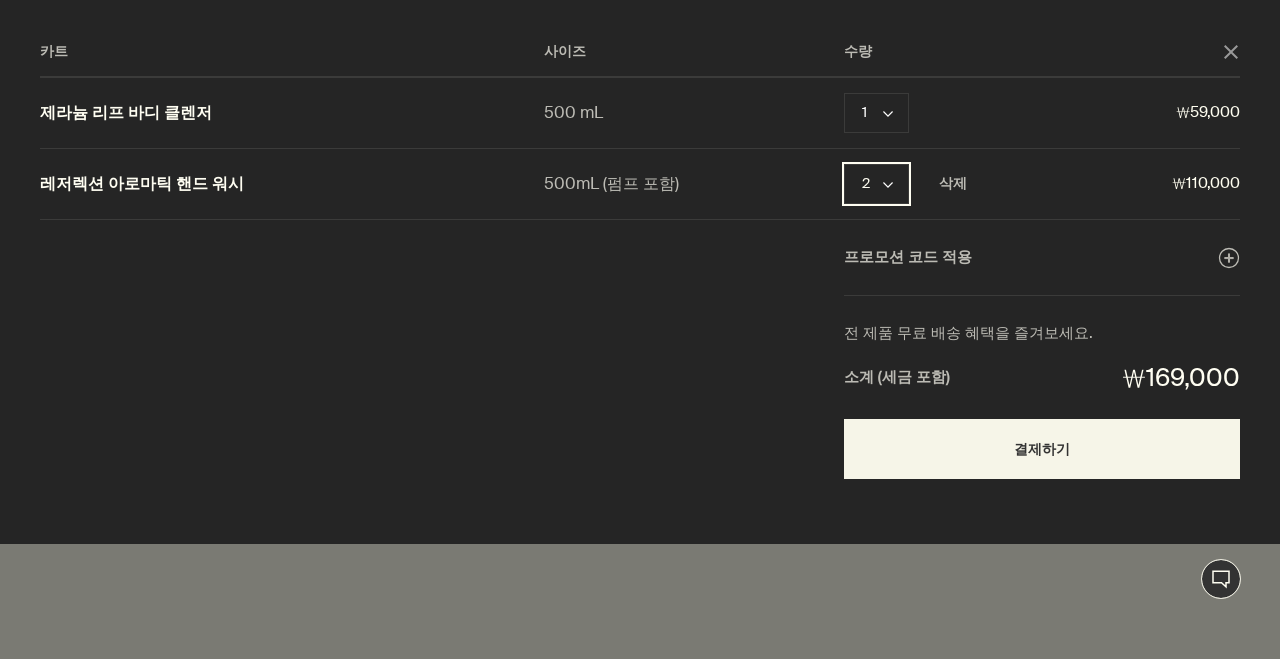 click on "chevron" 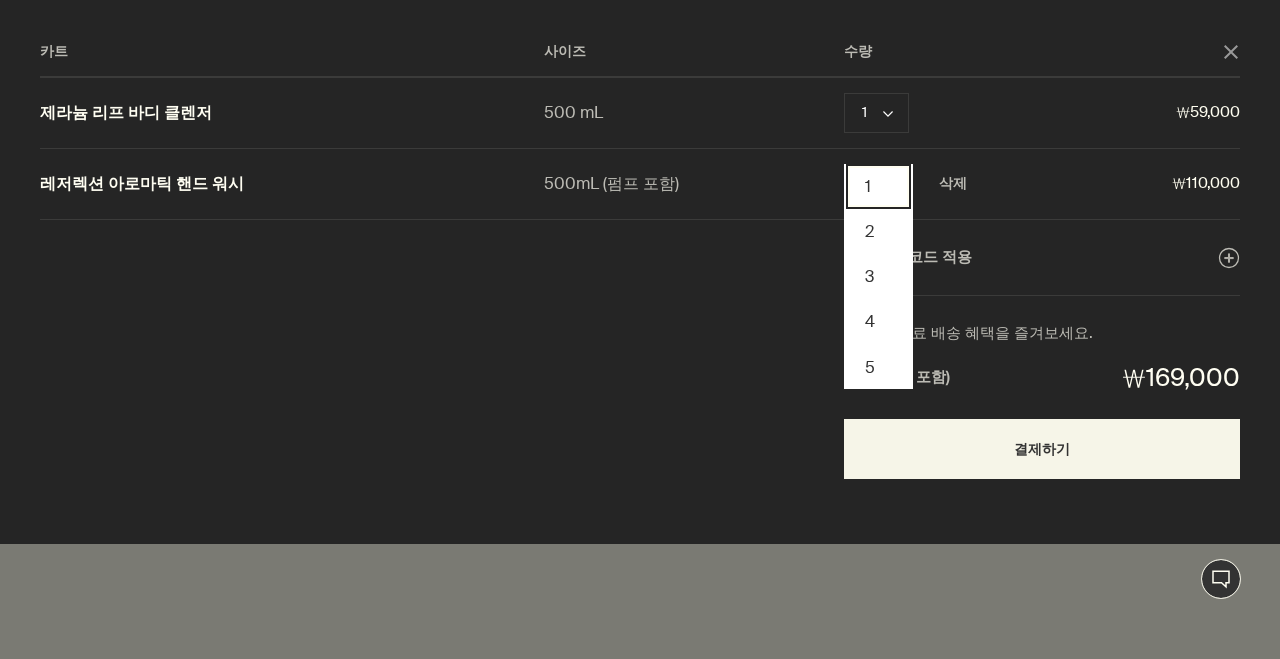 click on "1" at bounding box center [878, 186] 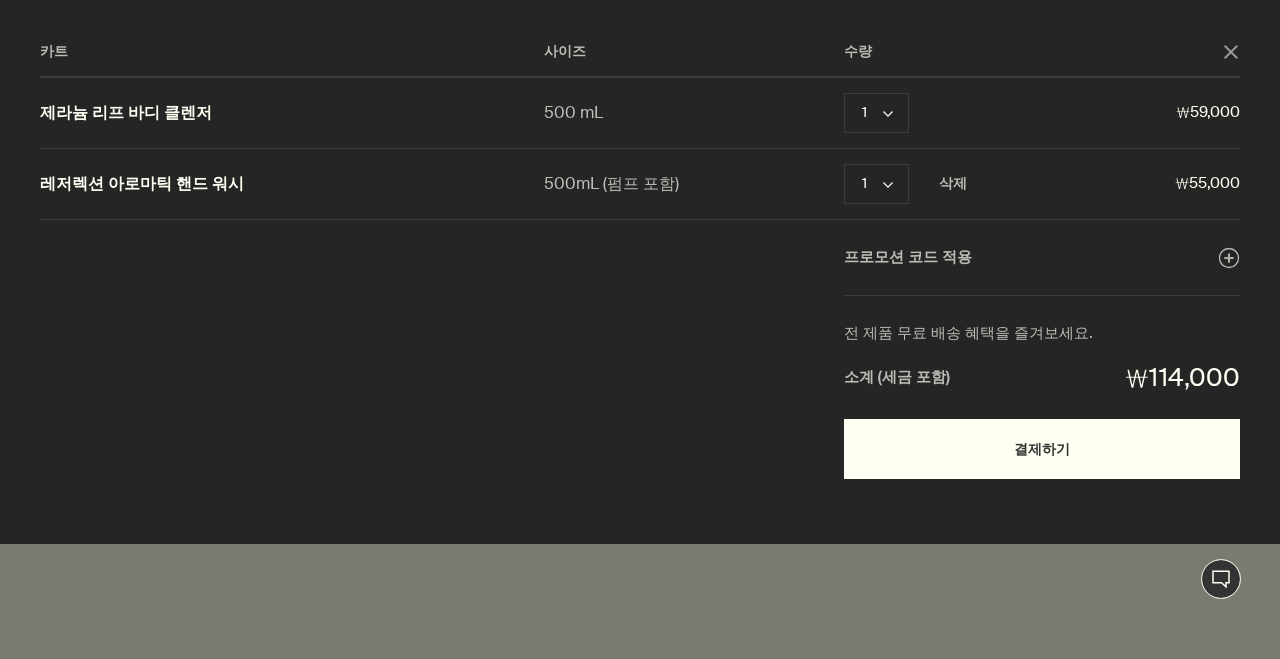 click on "결제하기" at bounding box center (1042, 449) 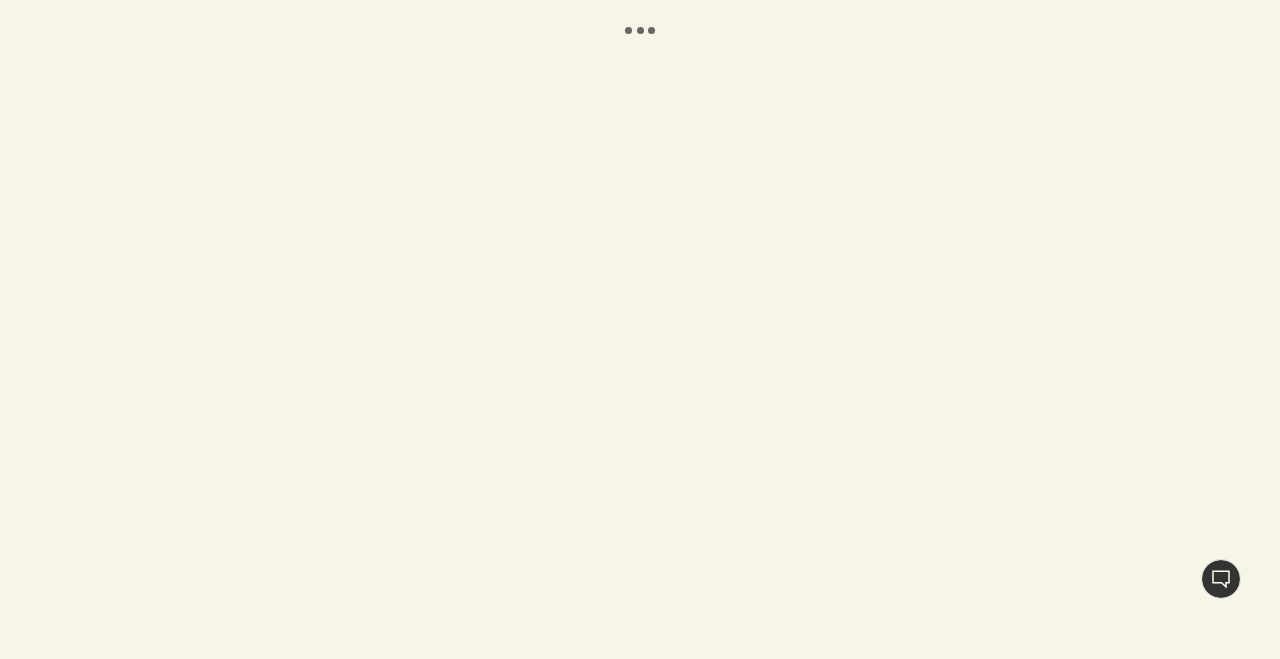 scroll, scrollTop: 0, scrollLeft: 0, axis: both 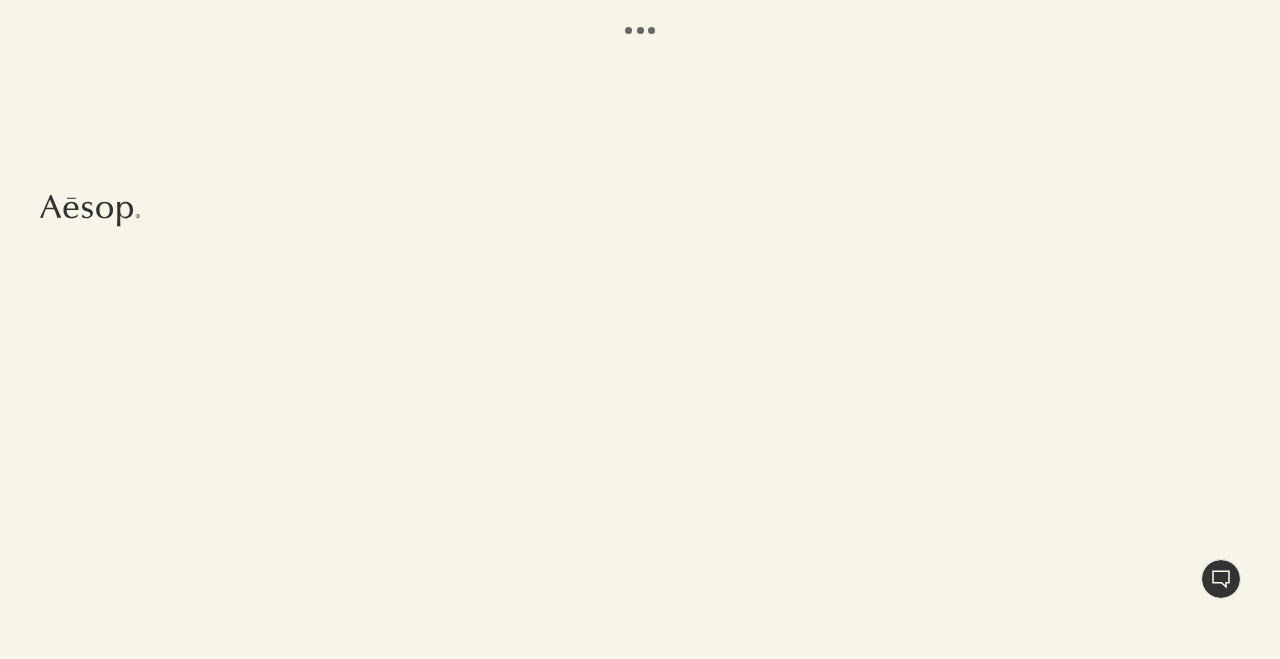 select on "KR" 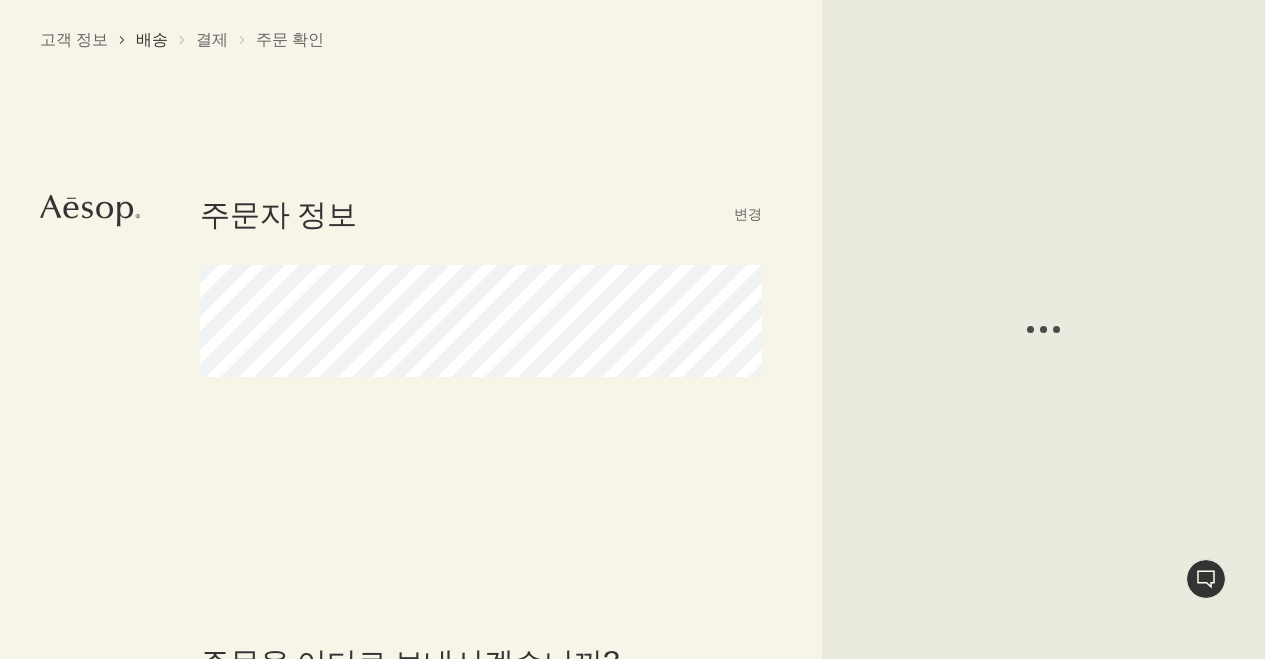 select on "KR" 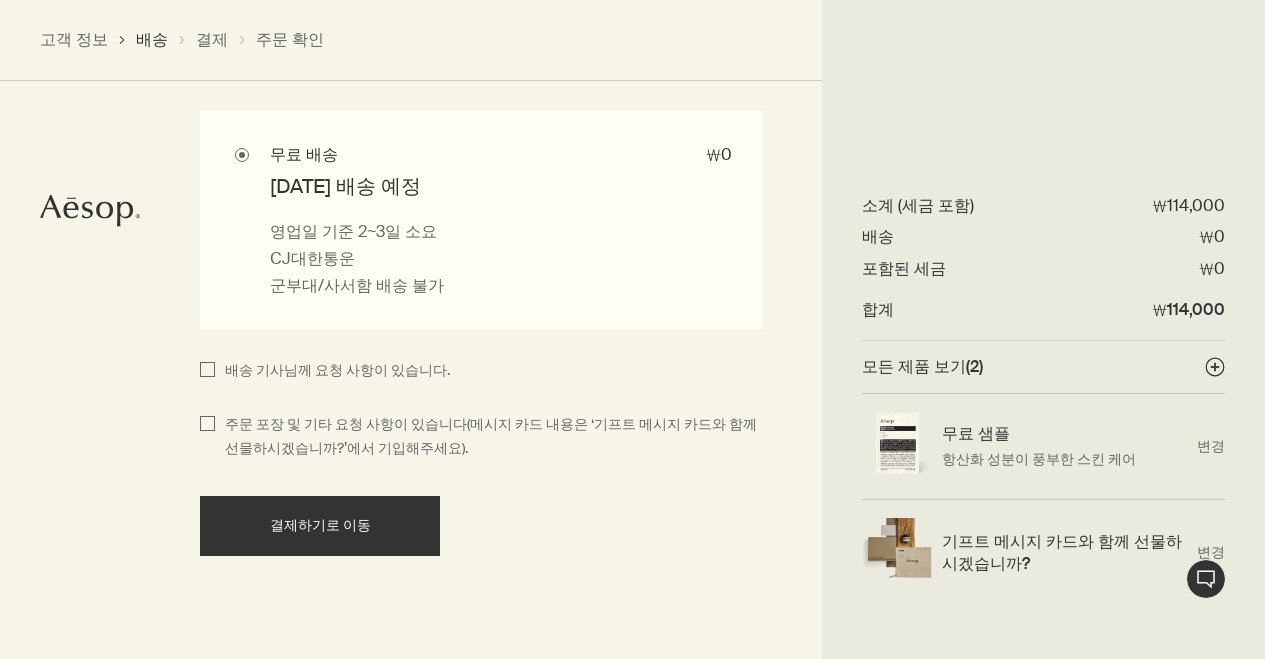 scroll, scrollTop: 1454, scrollLeft: 0, axis: vertical 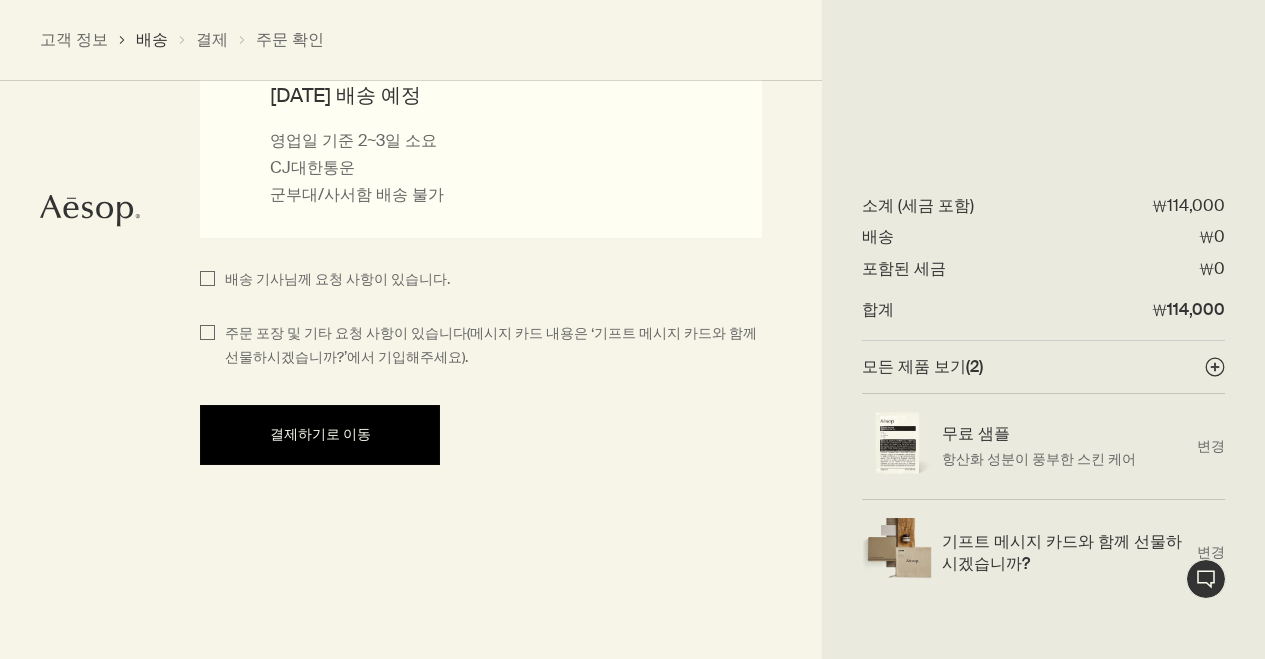 click on "결제하기로 이동" at bounding box center (320, 434) 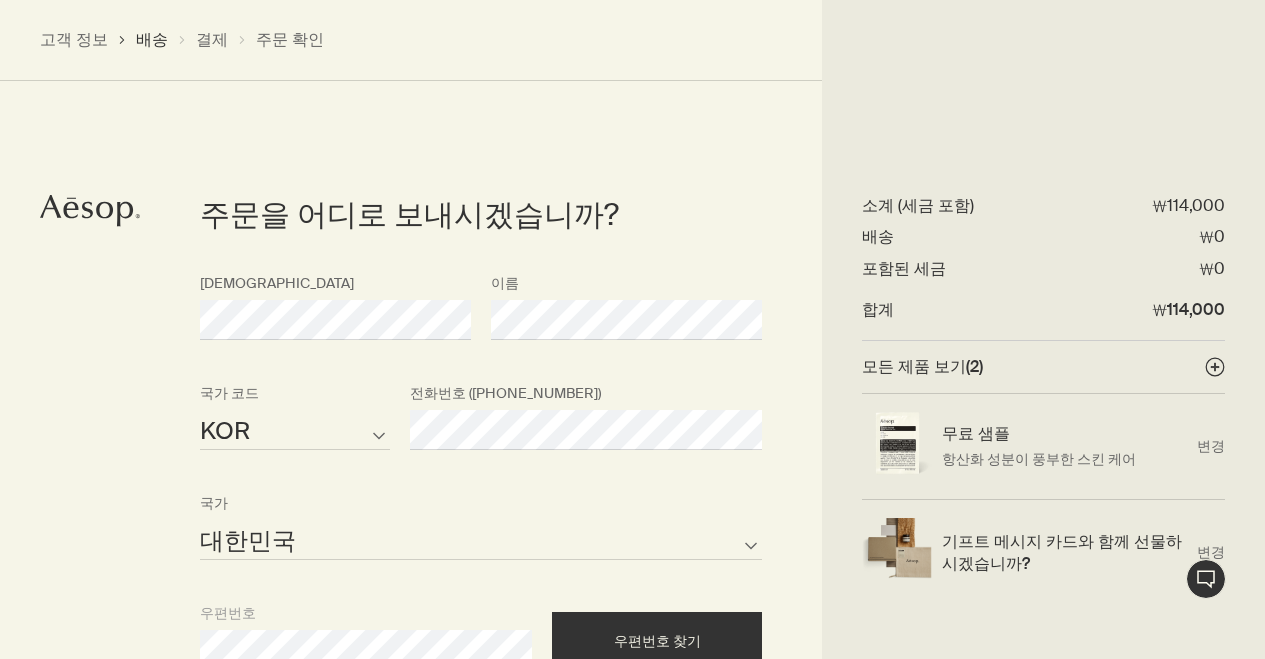 select on "KR" 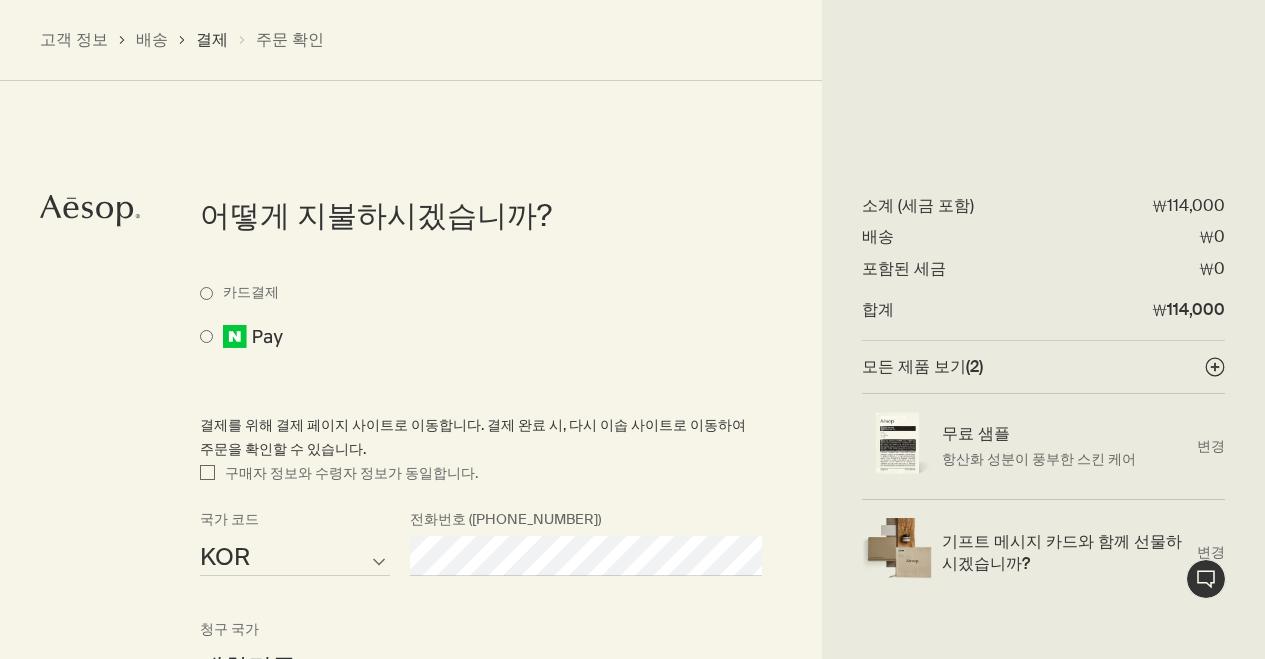 scroll, scrollTop: 1001, scrollLeft: 0, axis: vertical 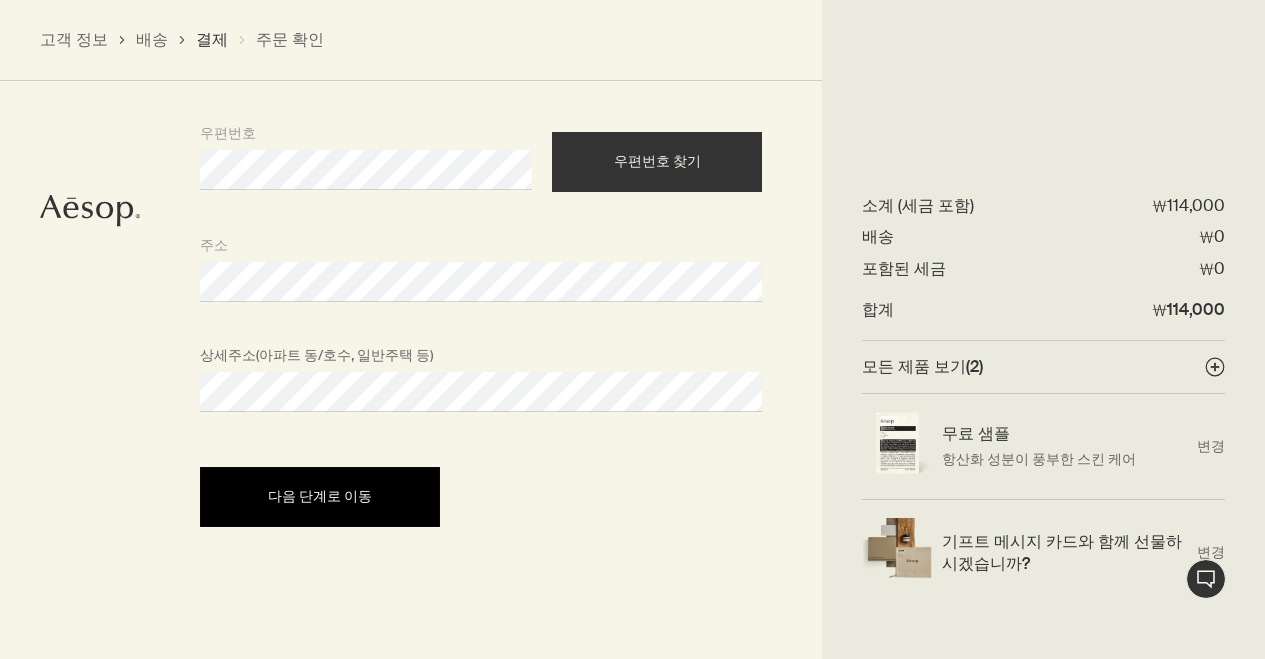 click on "다음 단계로 이동" at bounding box center (320, 496) 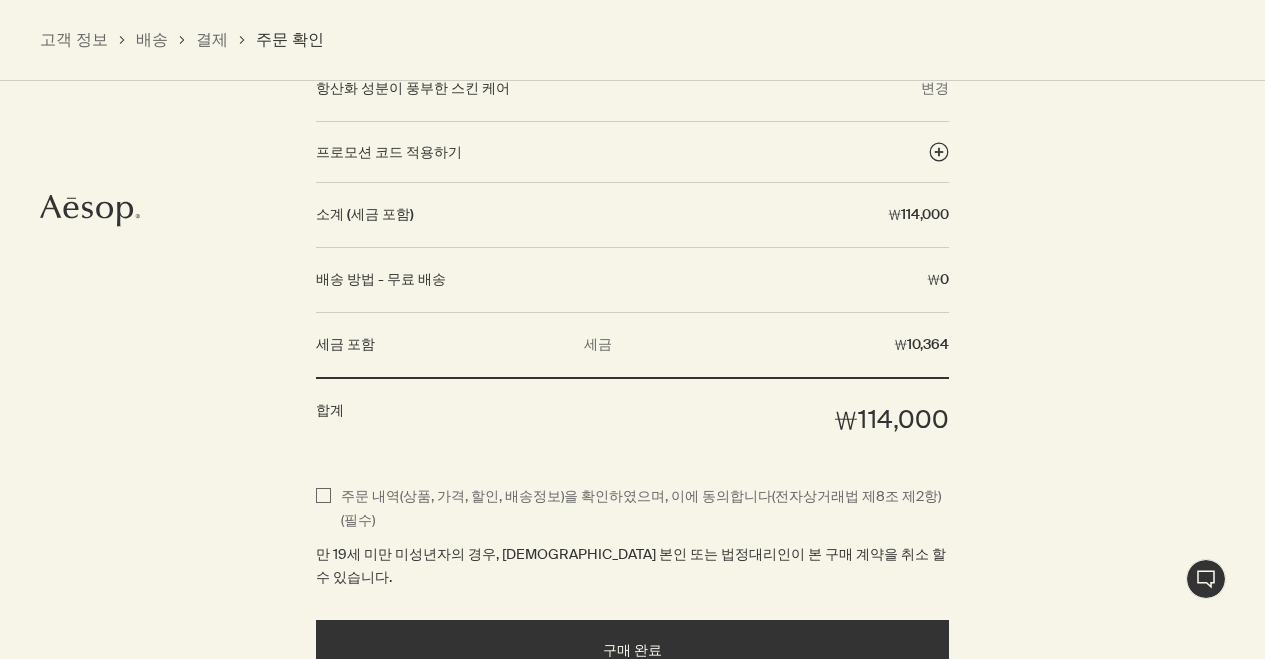 scroll, scrollTop: 2066, scrollLeft: 0, axis: vertical 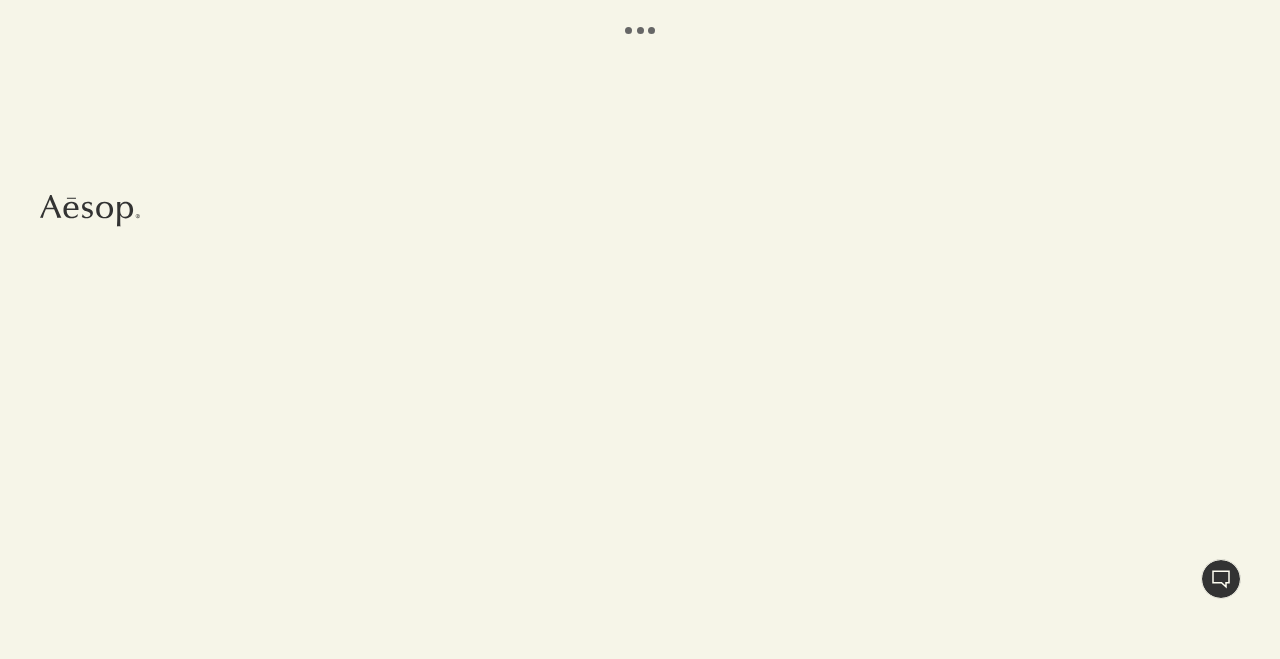 select on "KR" 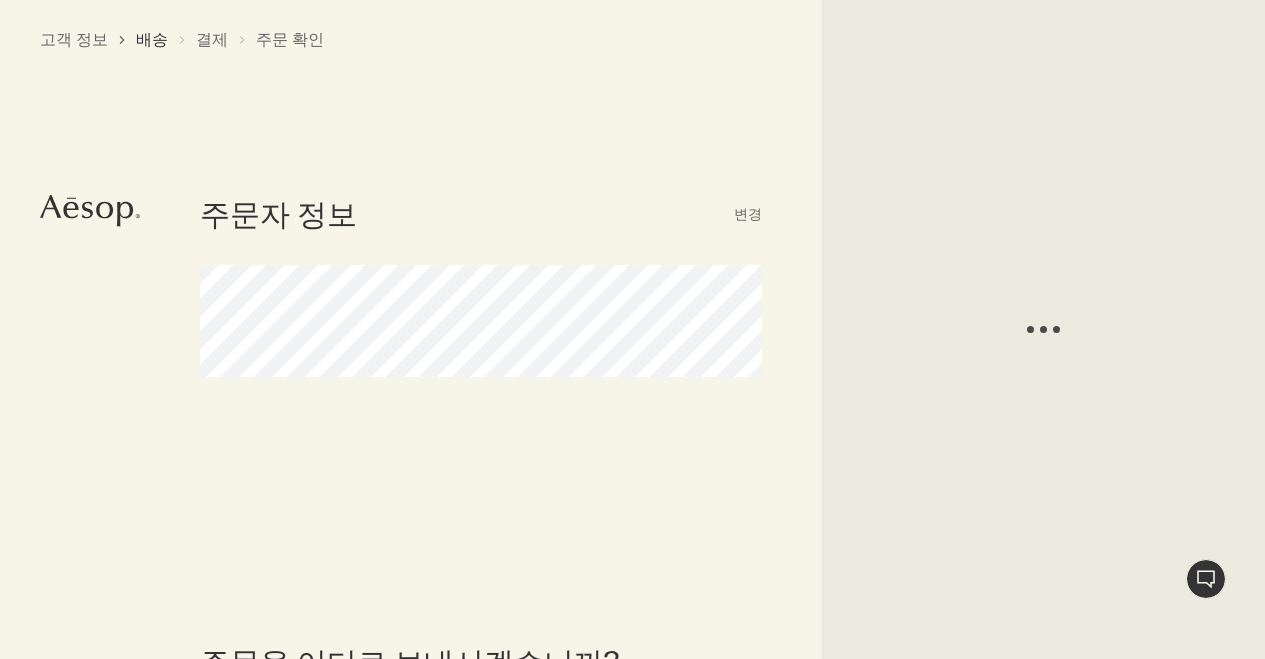 select on "KR" 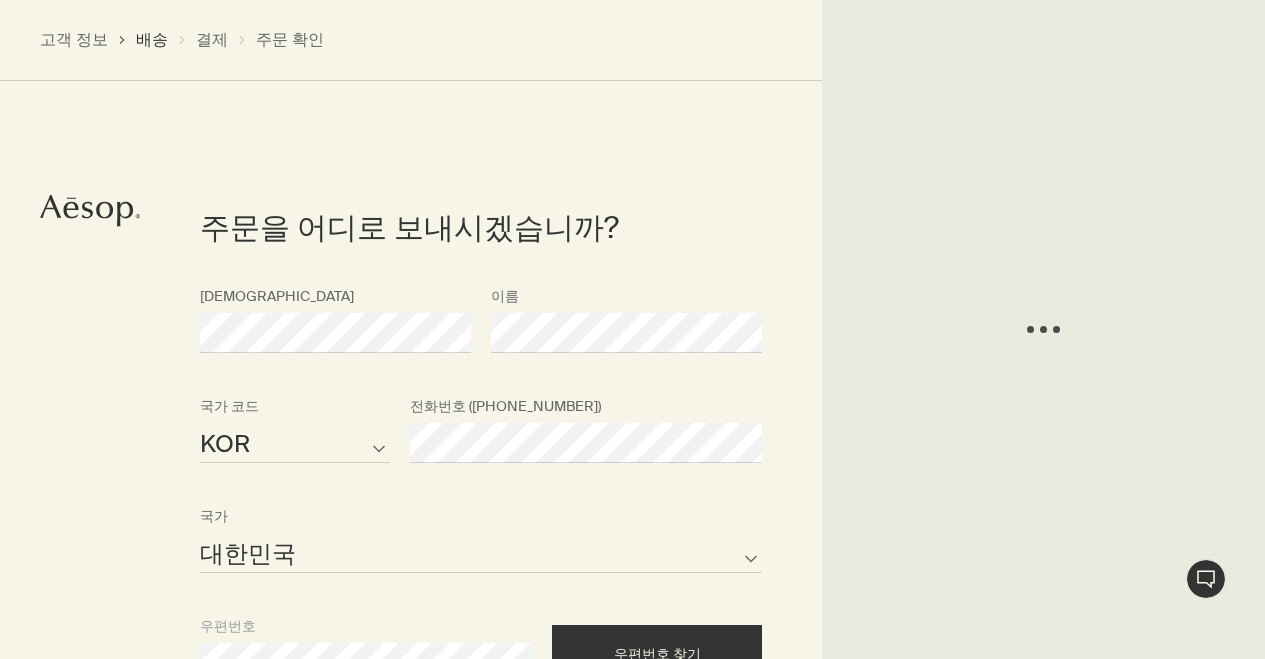 scroll, scrollTop: 448, scrollLeft: 0, axis: vertical 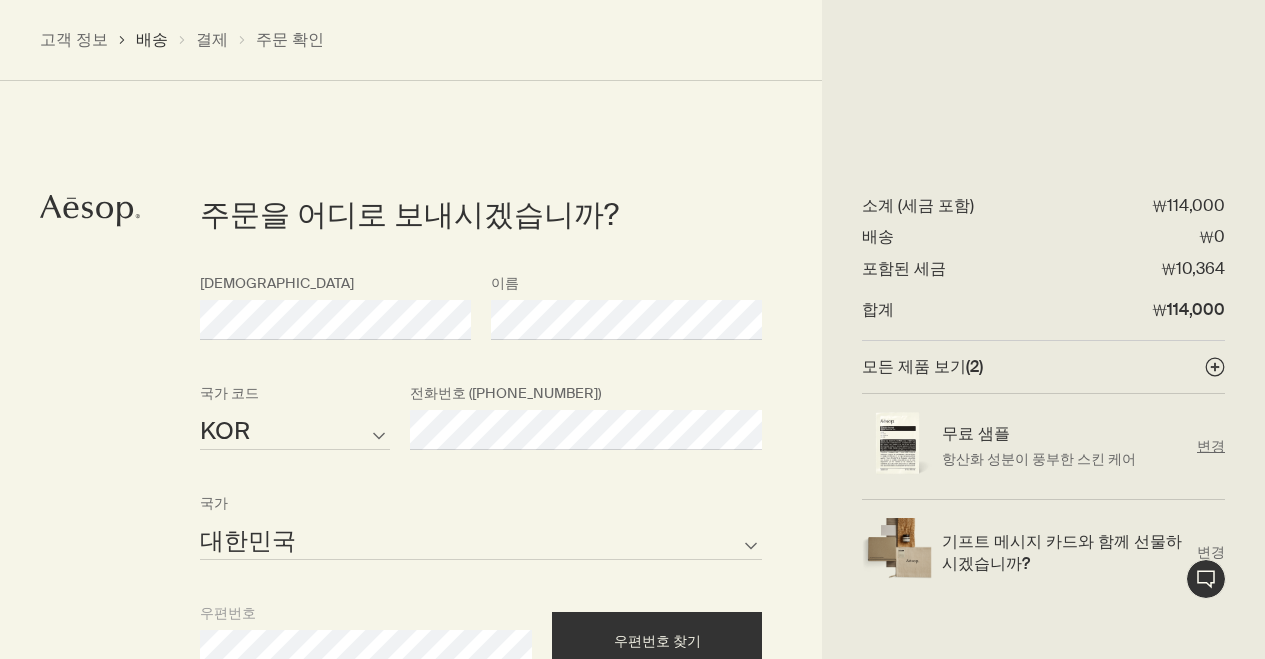click on "변경" at bounding box center [1211, 446] 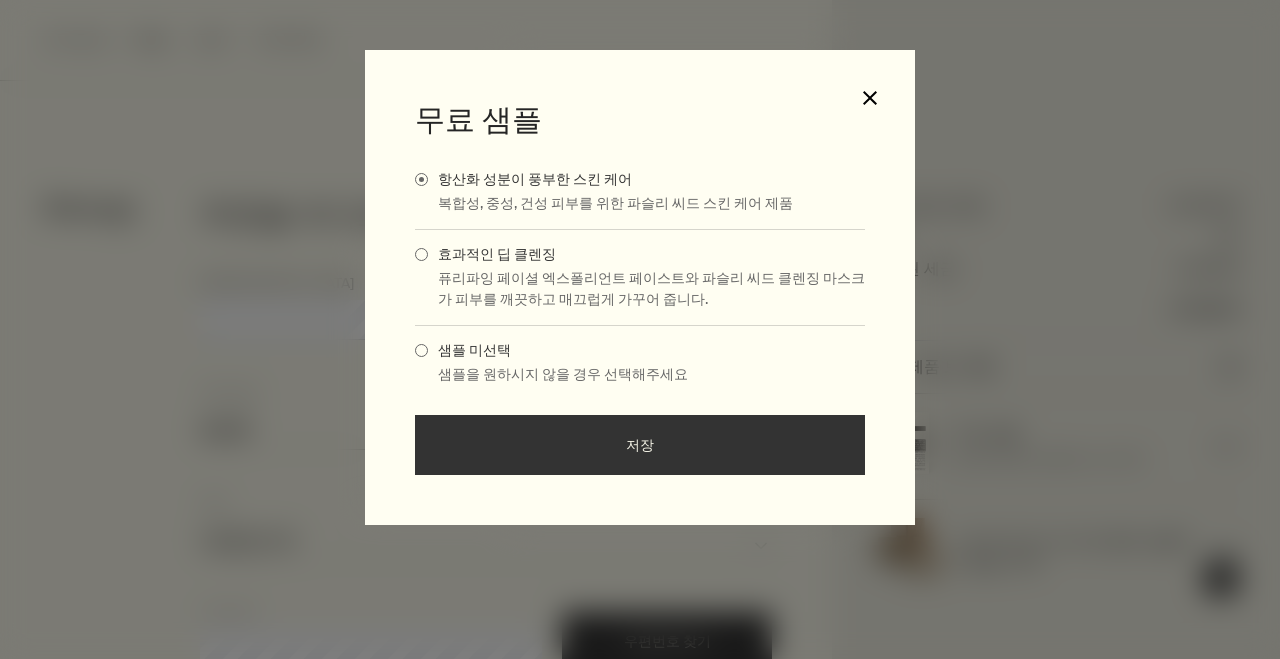 click on "close" at bounding box center [870, 98] 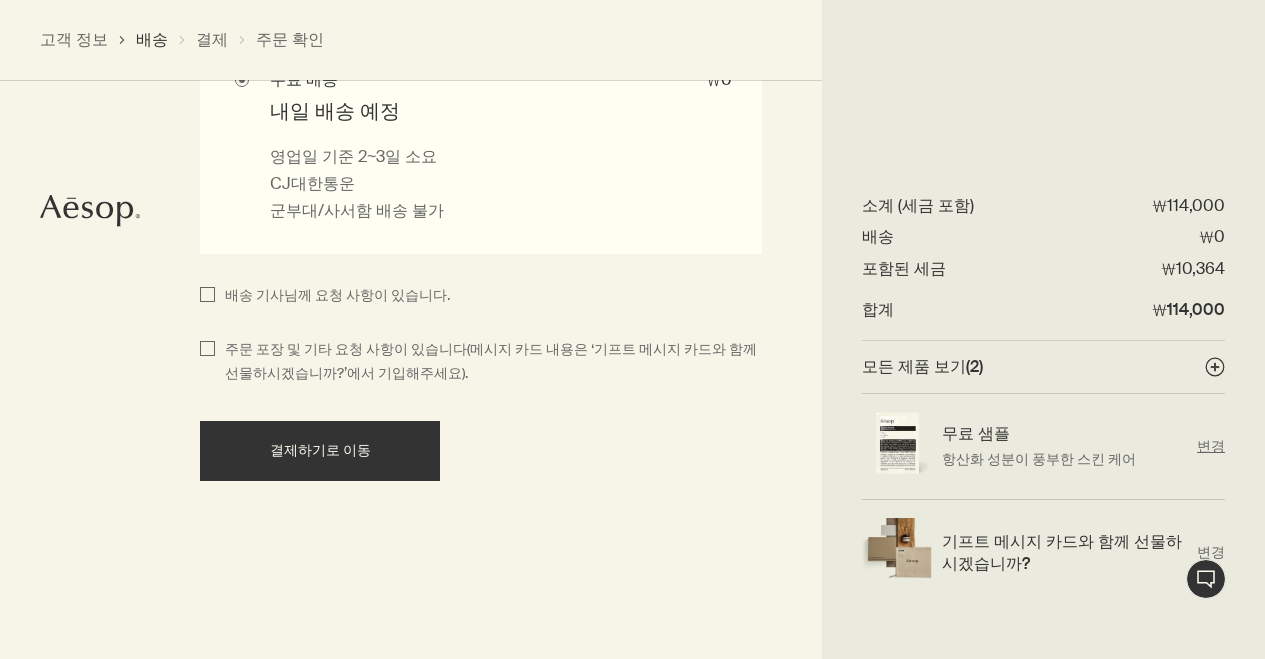 scroll, scrollTop: 1507, scrollLeft: 0, axis: vertical 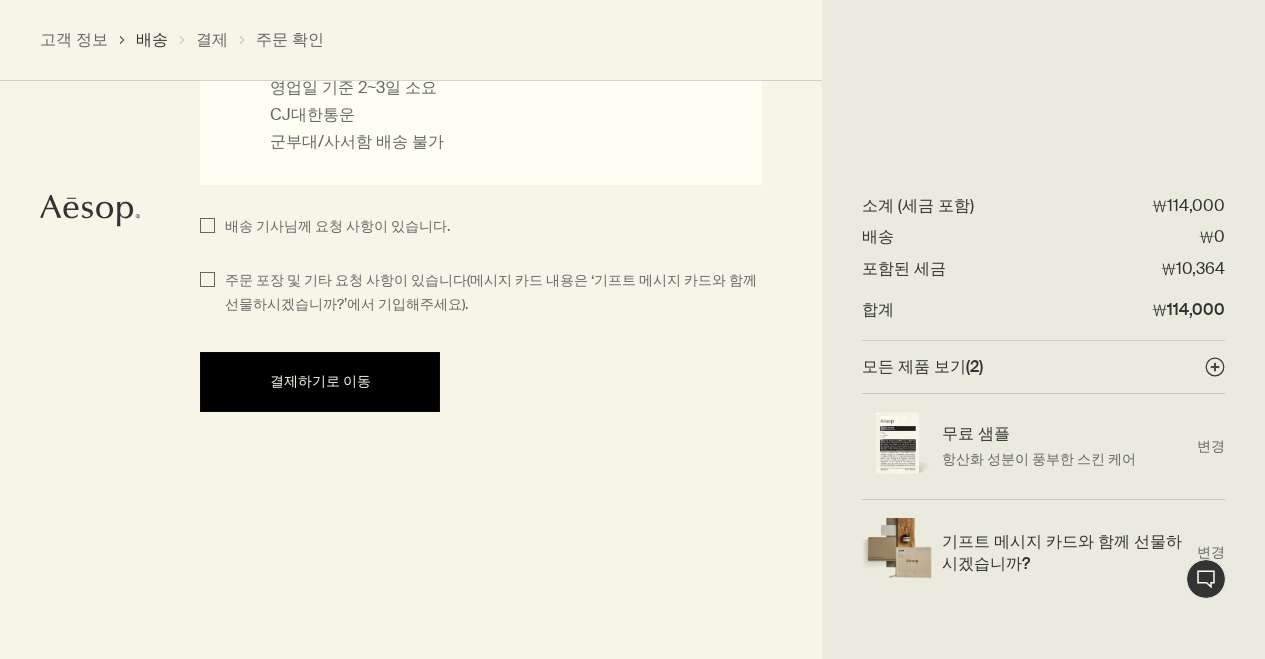 click on "결제하기로 이동" at bounding box center [320, 382] 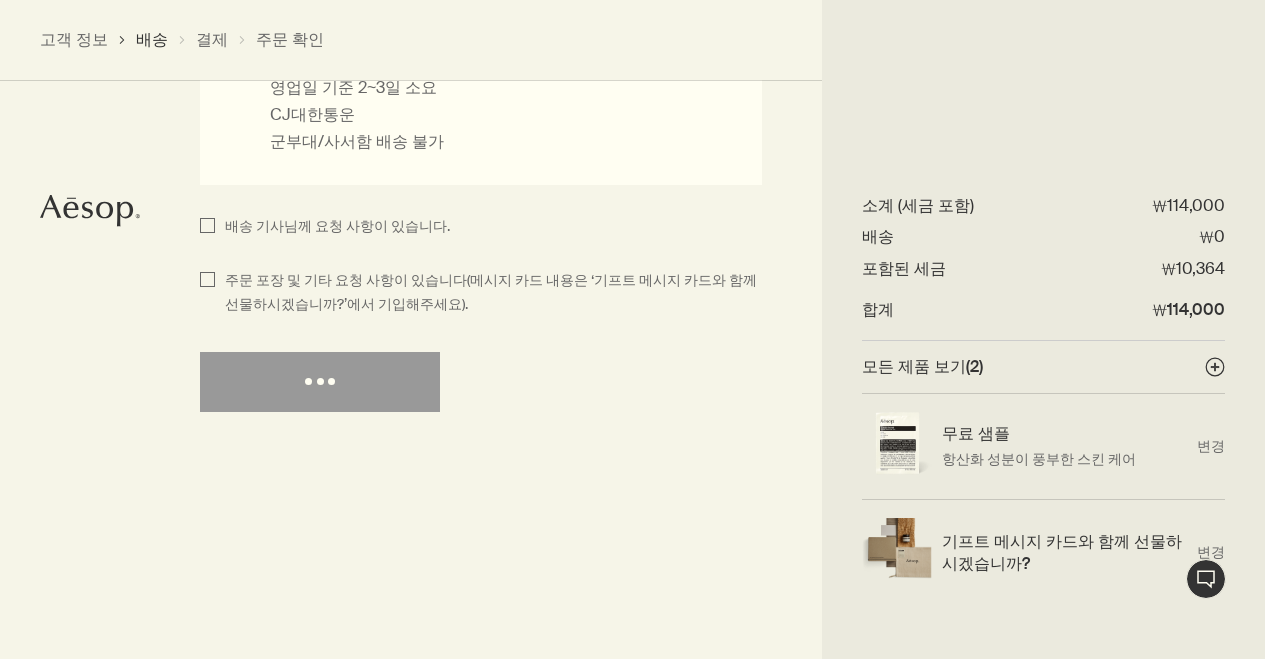 select on "KR" 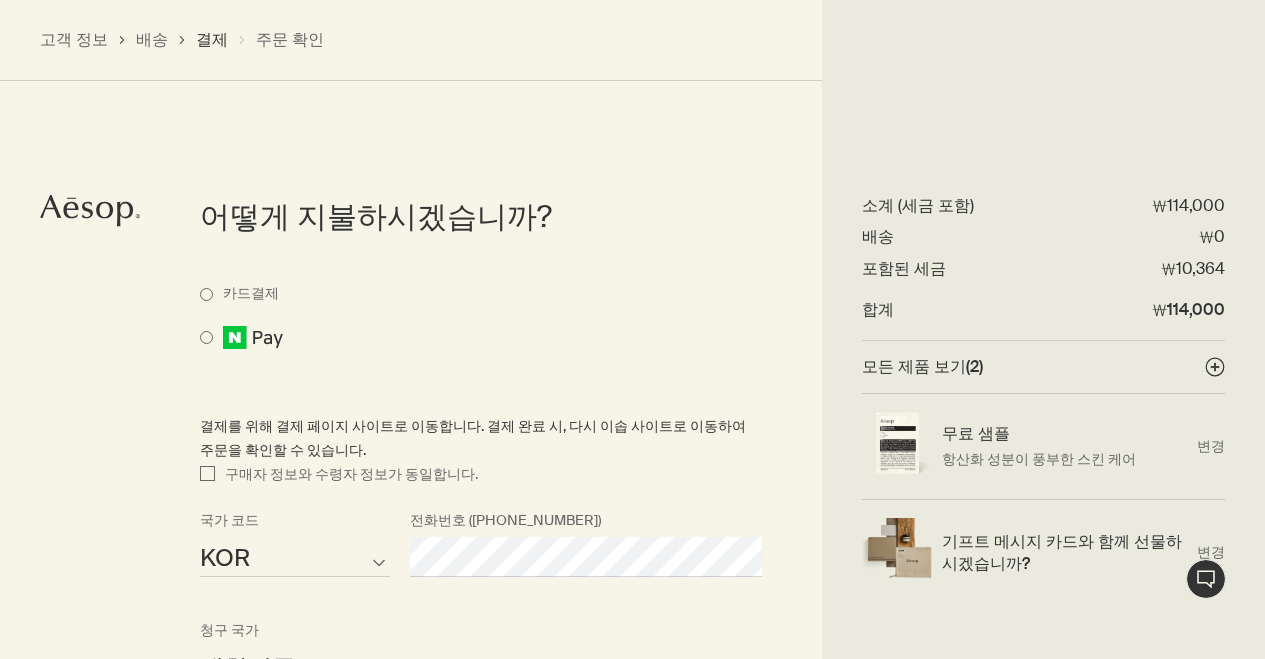 scroll, scrollTop: 1001, scrollLeft: 0, axis: vertical 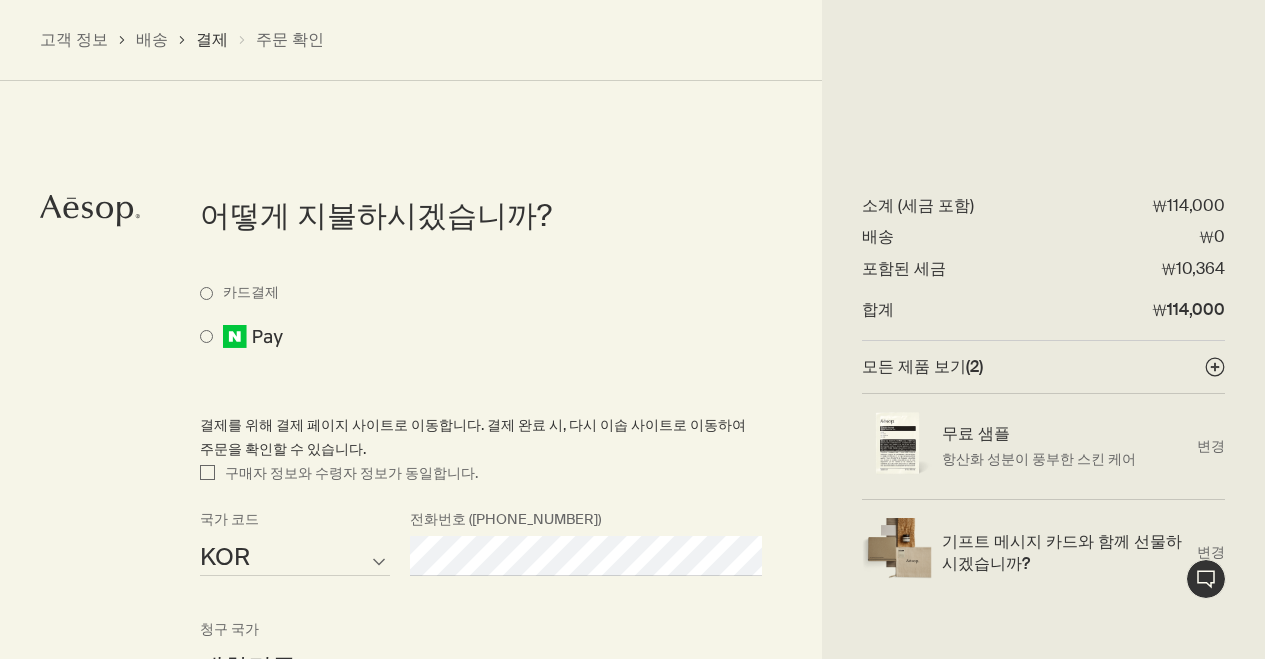 select on "KR" 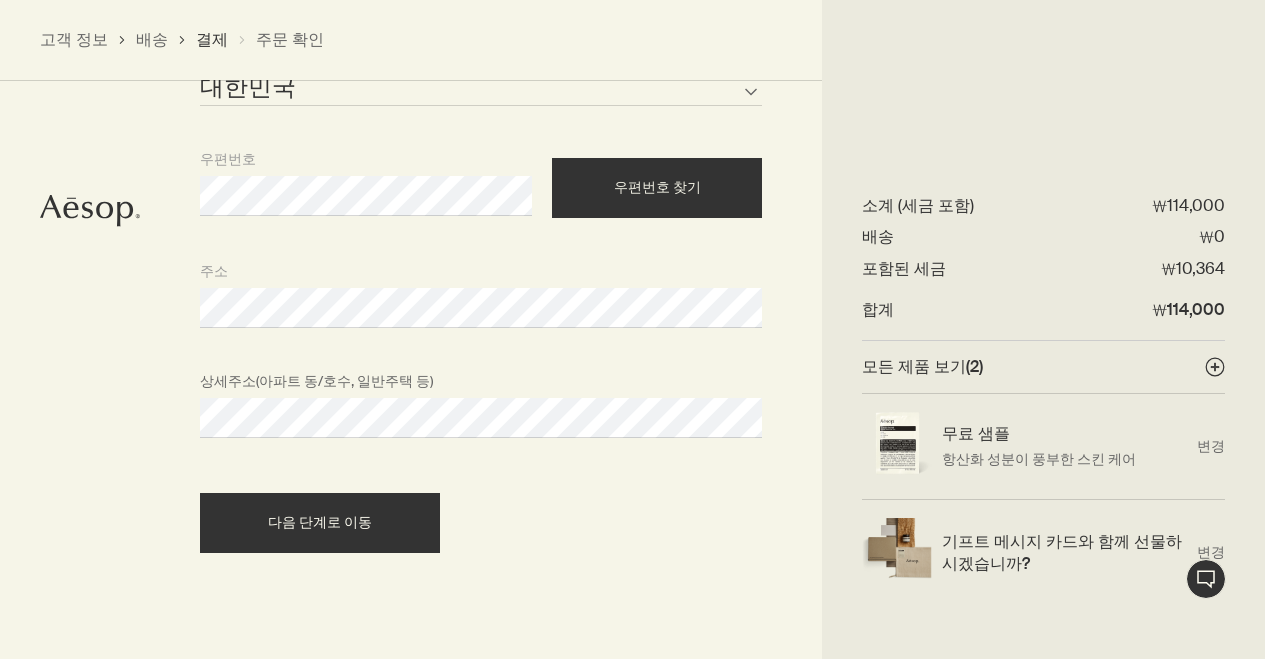 scroll, scrollTop: 1617, scrollLeft: 0, axis: vertical 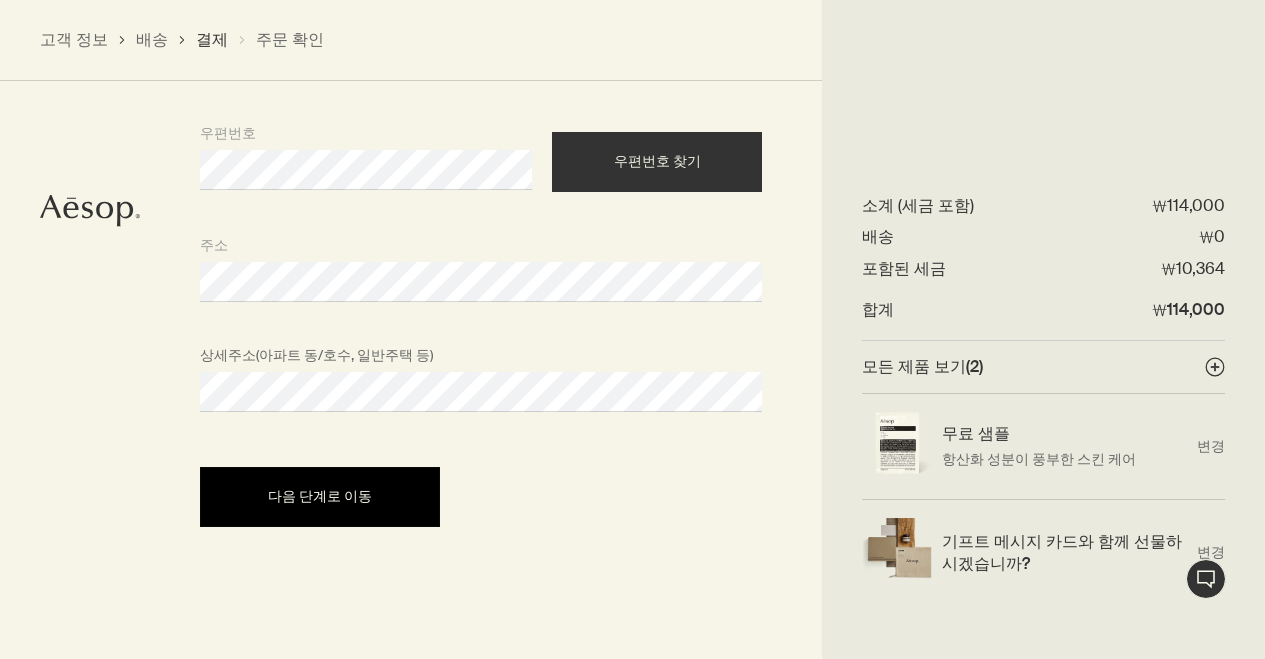 click on "다음 단계로 이동" at bounding box center (320, 497) 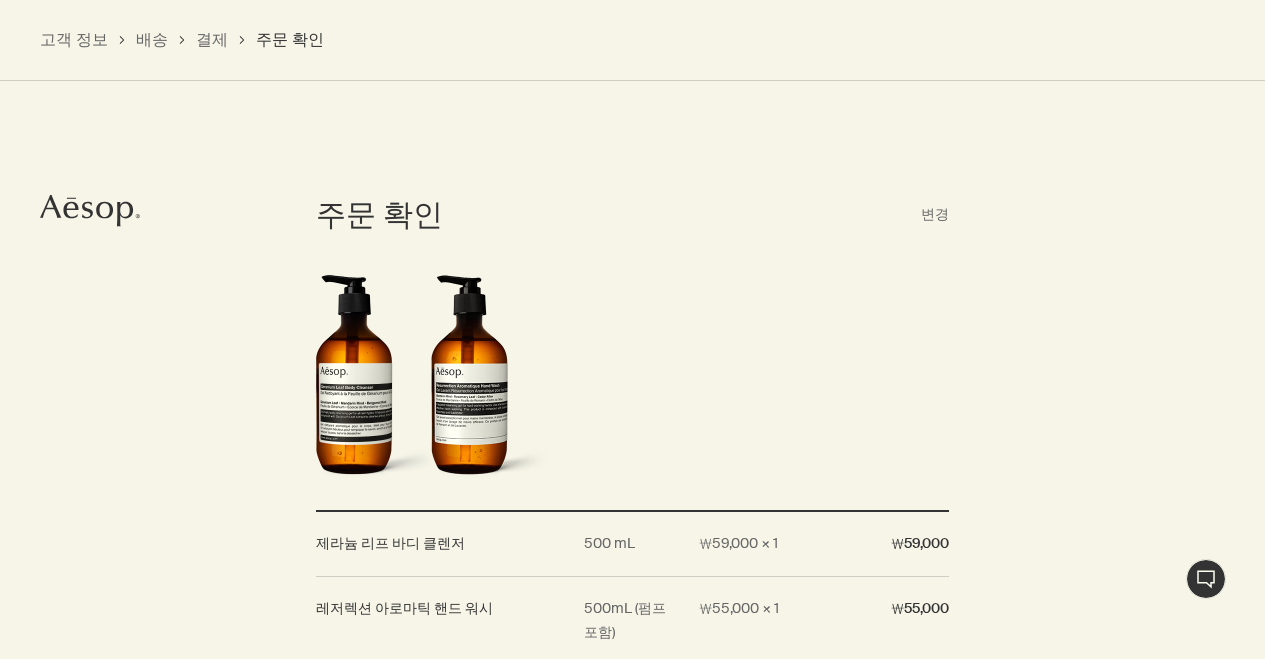 scroll, scrollTop: 1378, scrollLeft: 0, axis: vertical 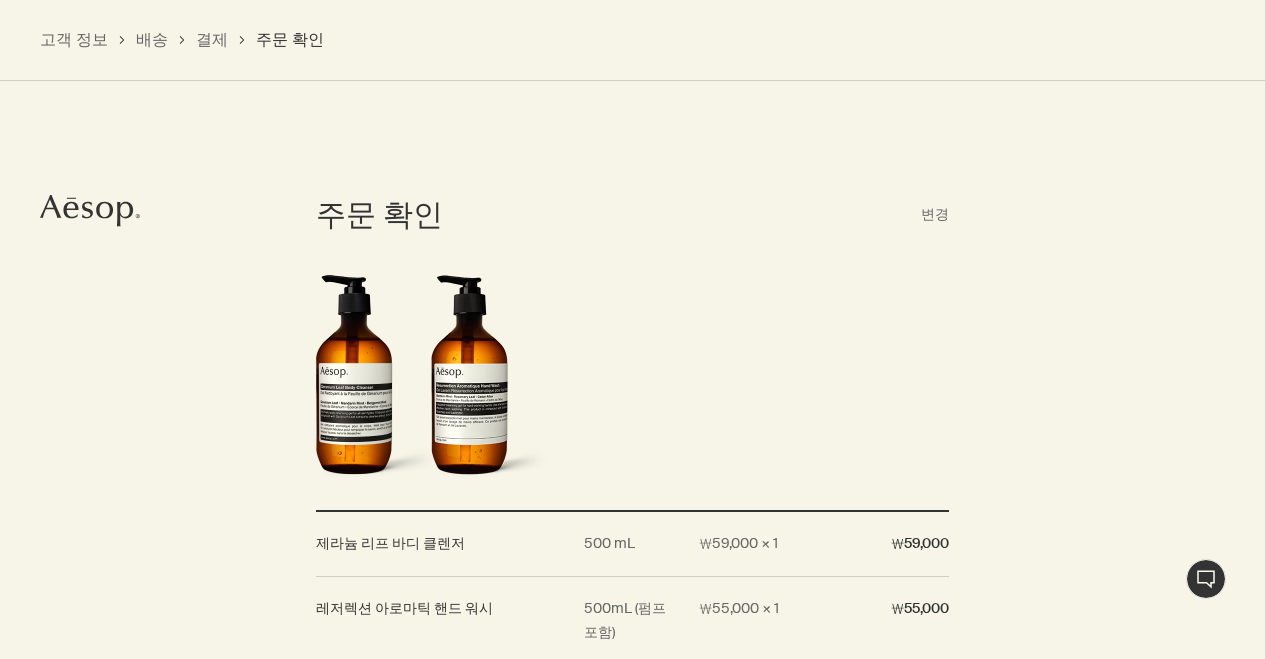 click at bounding box center [632, 385] 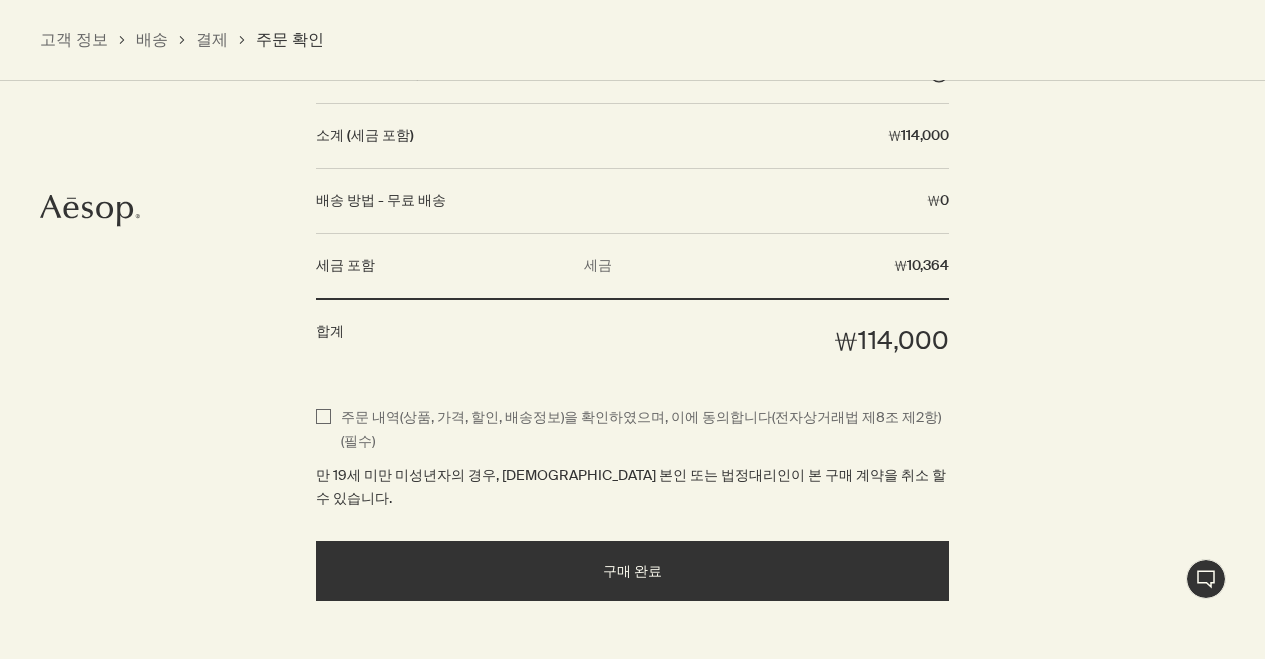 scroll, scrollTop: 2092, scrollLeft: 0, axis: vertical 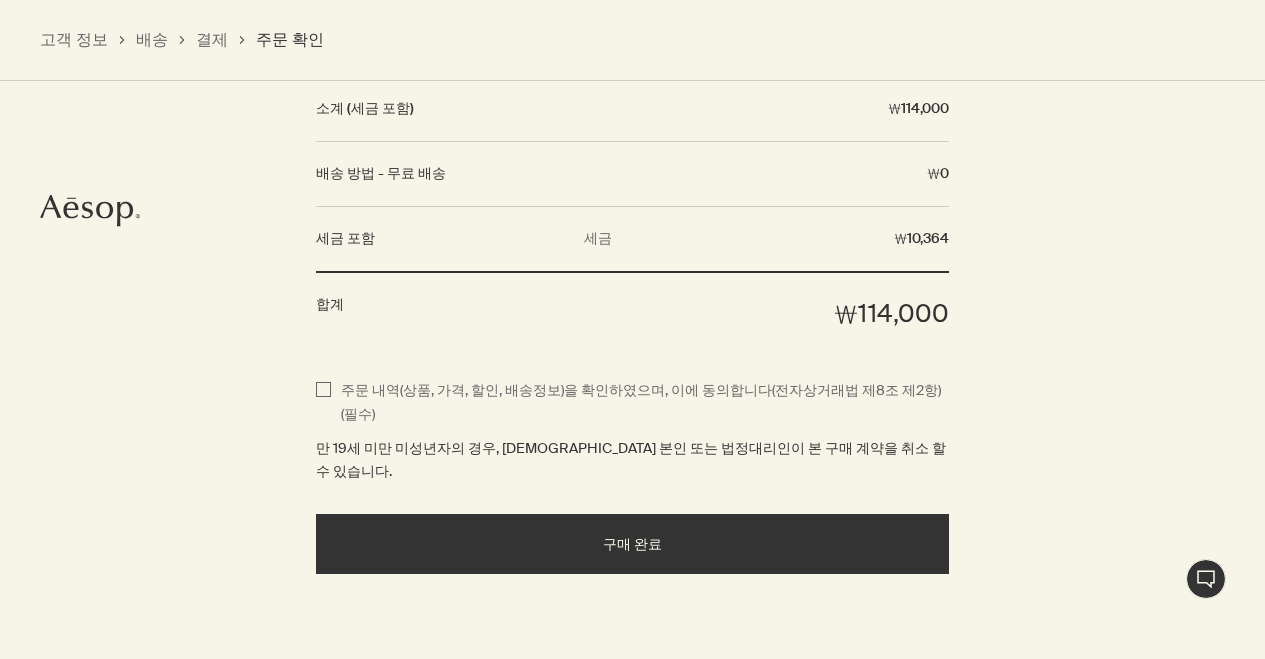 click on "주문 내역(상품, 가격, 할인, 배송정보)을 확인하였으며, 이에 동의합니다(전자상거래법 제8조 제2항) (필수)" at bounding box center [641, 402] 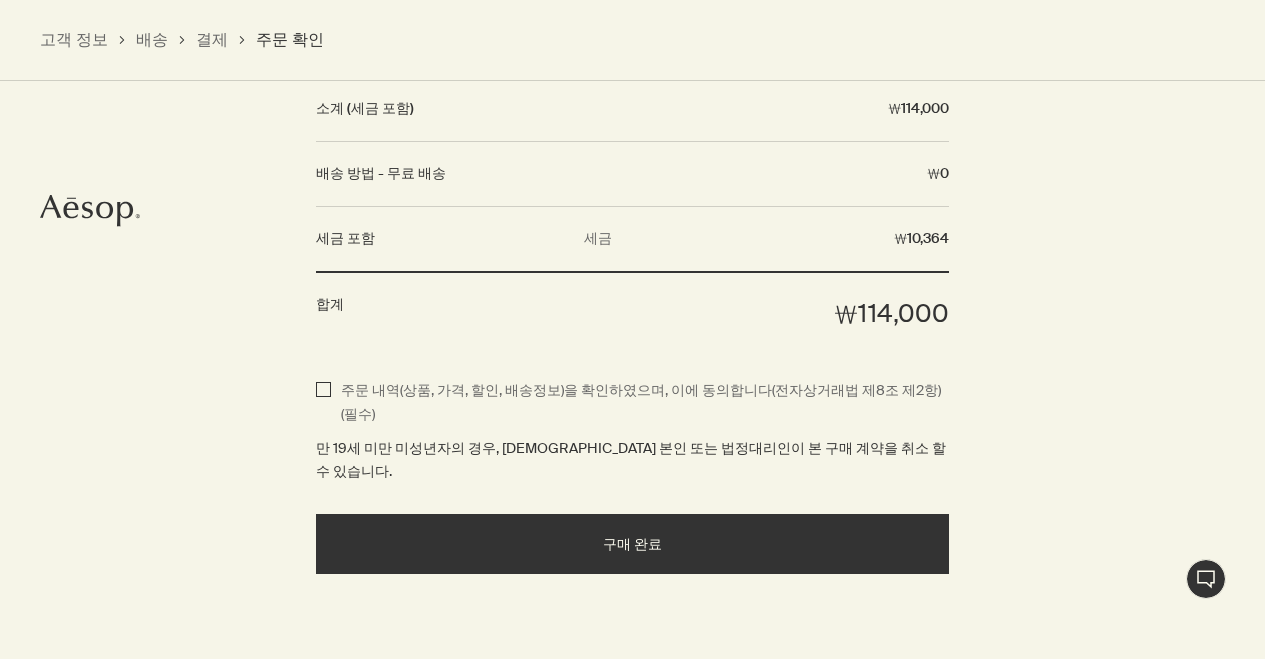 click on "주문 내역(상품, 가격, 할인, 배송정보)을 확인하였으며, 이에 동의합니다(전자상거래법 제8조 제2항) (필수)" at bounding box center [323, 403] 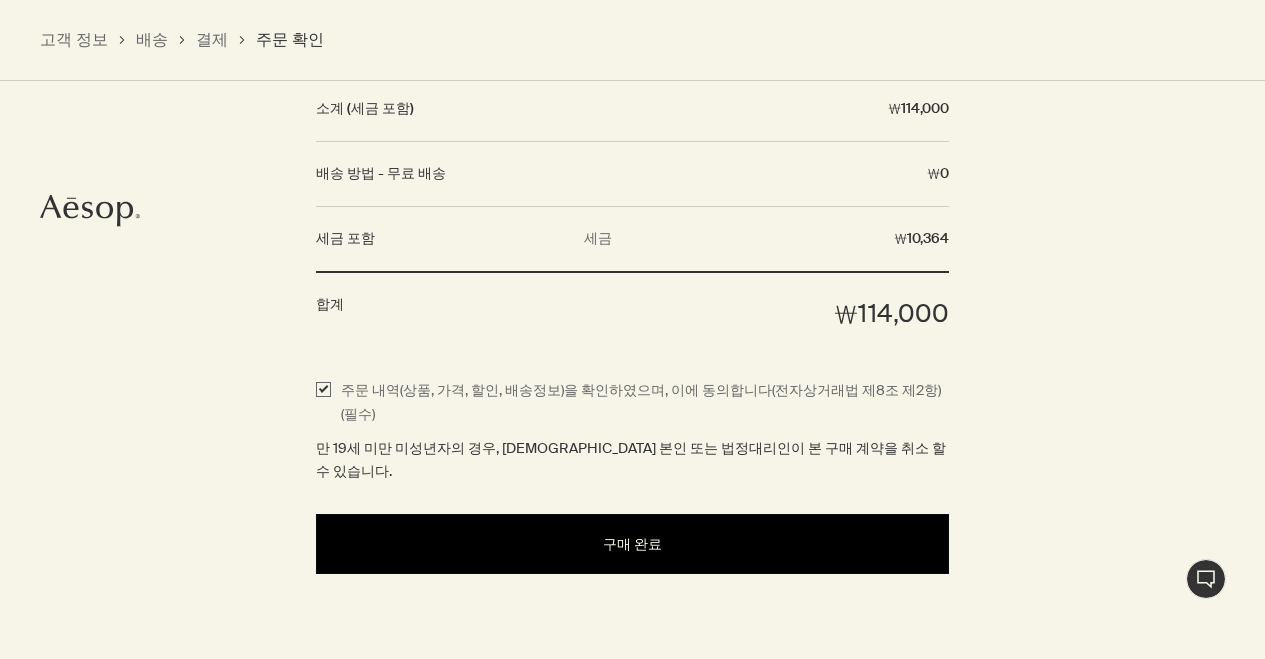 click on "구매 완료" at bounding box center (632, 544) 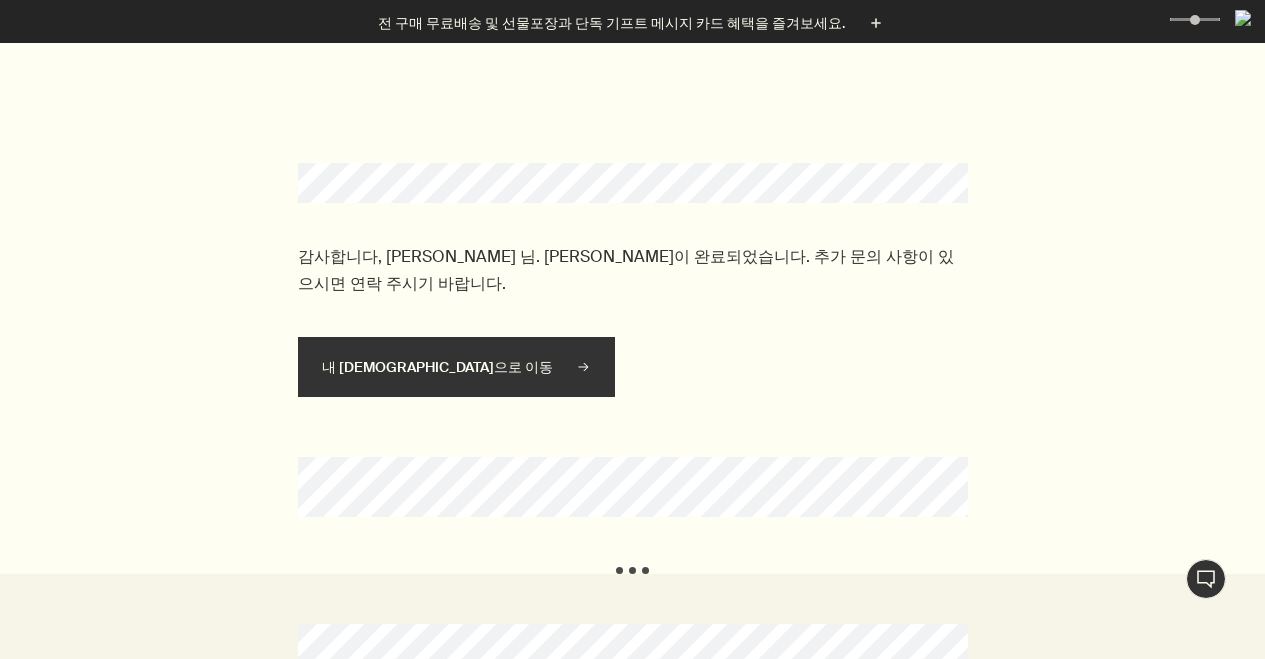 scroll, scrollTop: 0, scrollLeft: 0, axis: both 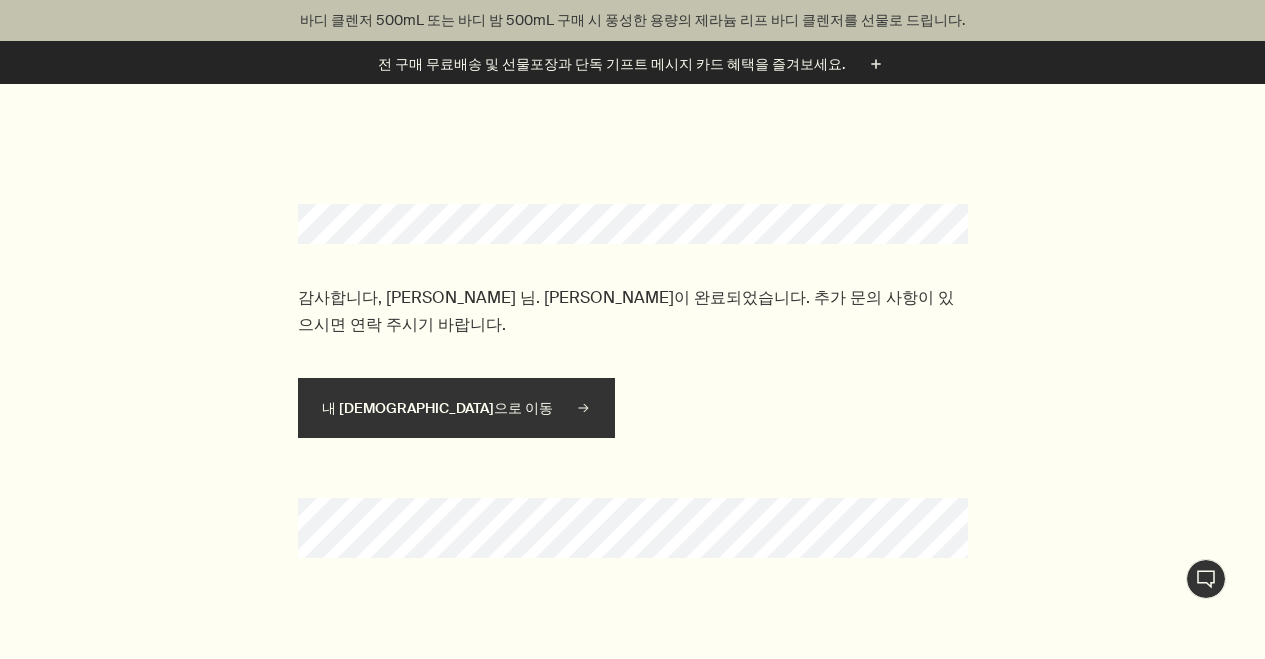 click on "감사합니다,  [PERSON_NAME] 님. [PERSON_NAME]이 완료되었습니다. 추가 문의 사항이 있으시면 연락 주시기 바랍니다." at bounding box center (626, 311) 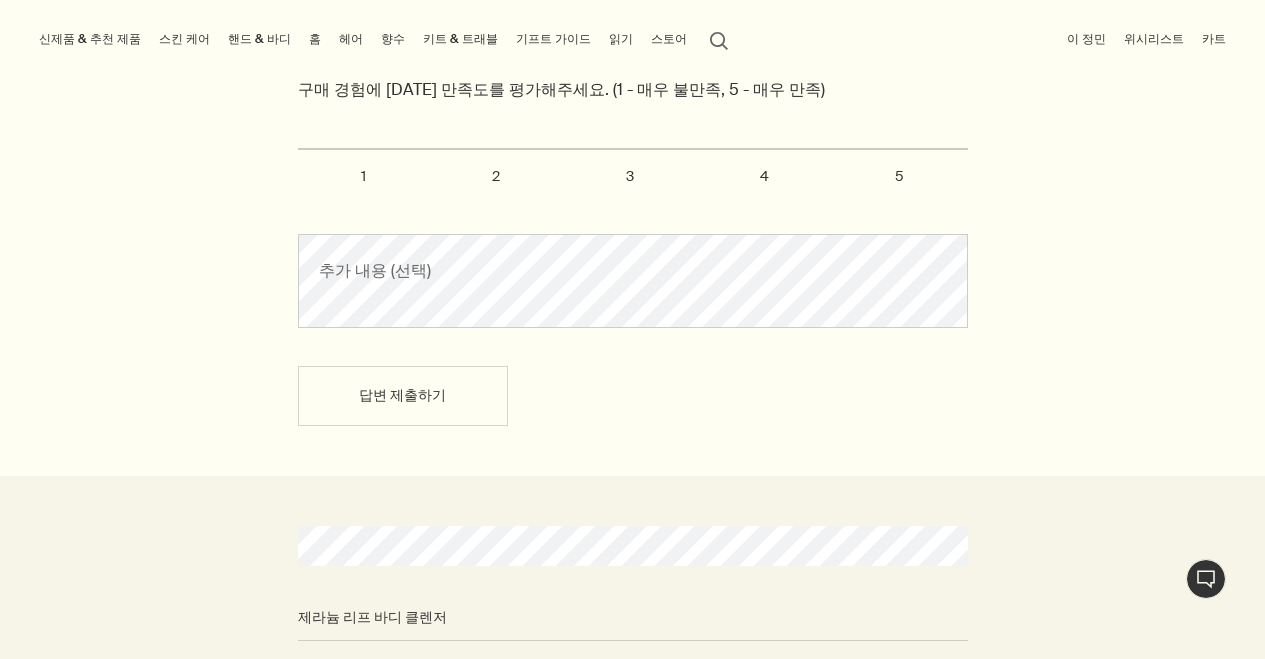 scroll, scrollTop: 0, scrollLeft: 0, axis: both 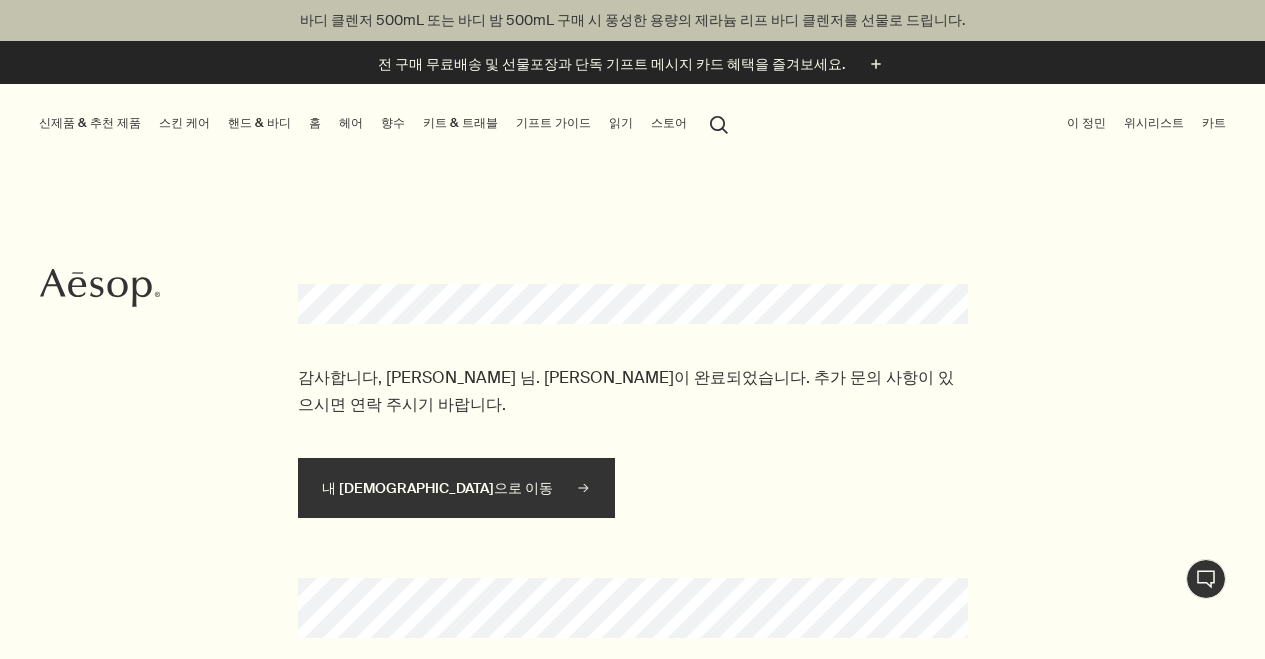 click on "이 정민" at bounding box center [1086, 123] 